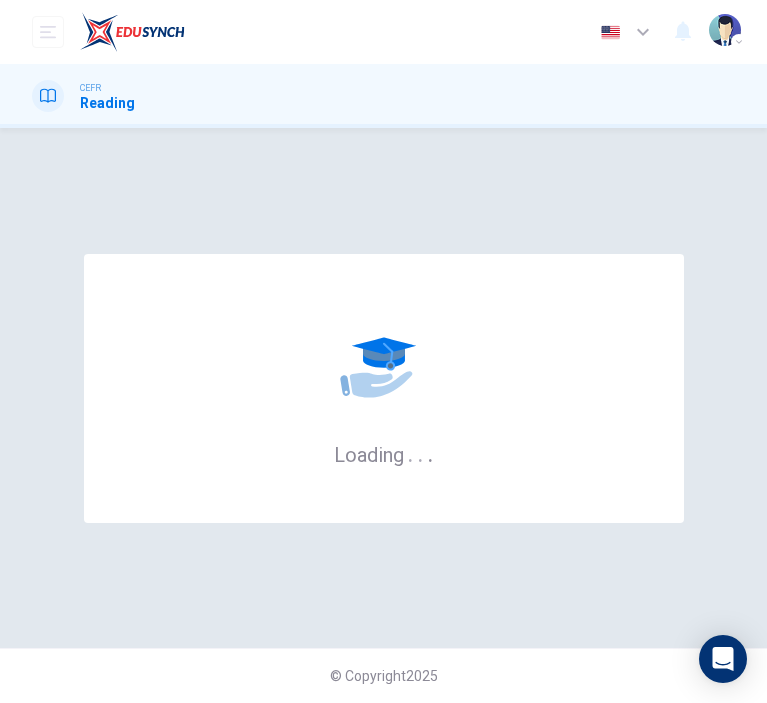 scroll, scrollTop: 0, scrollLeft: 0, axis: both 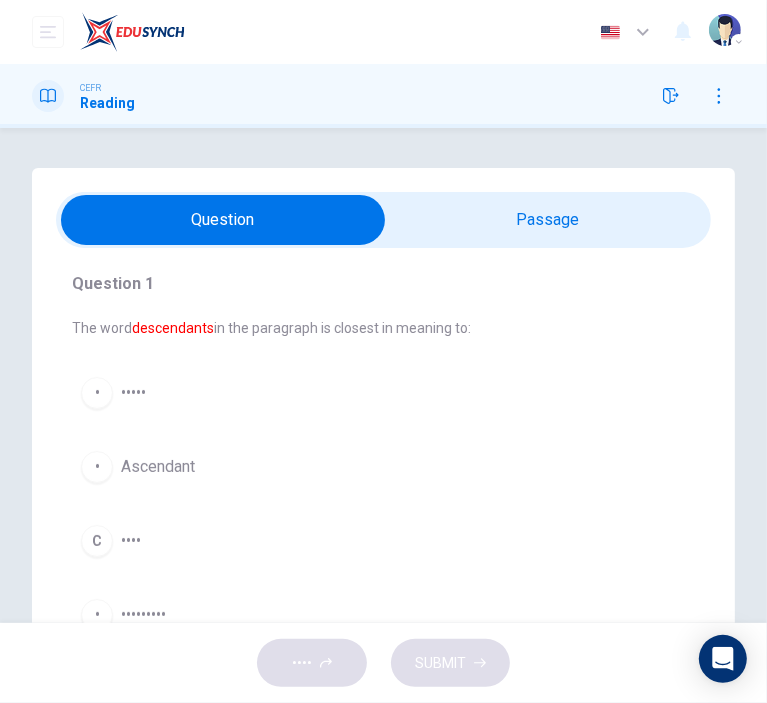 click at bounding box center (223, 220) 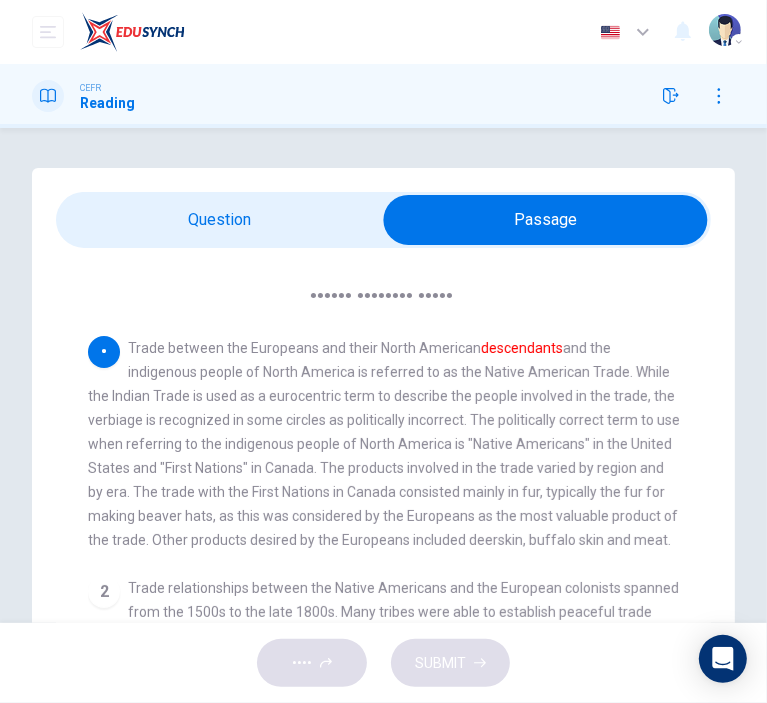 click at bounding box center [545, 220] 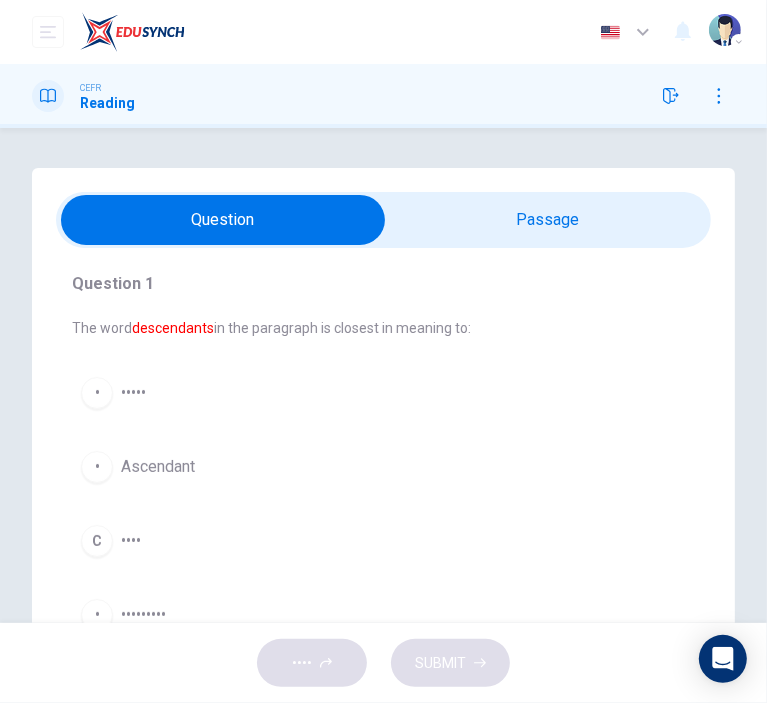 click at bounding box center [223, 220] 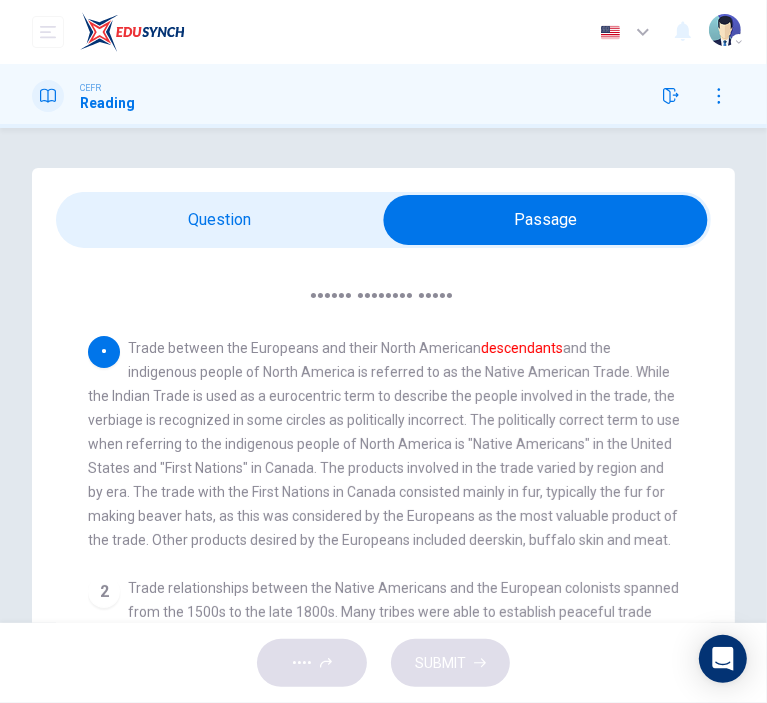 click at bounding box center (545, 220) 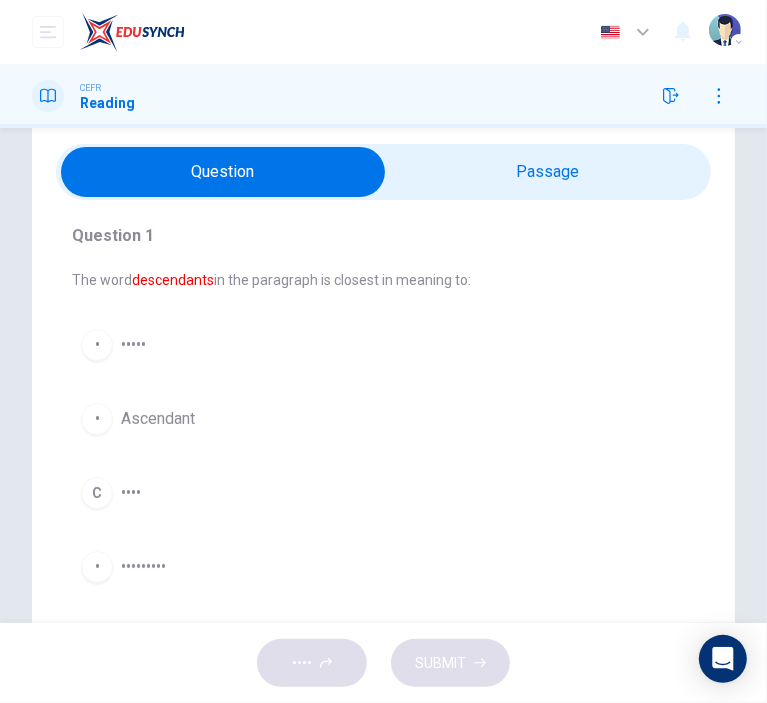 scroll, scrollTop: 0, scrollLeft: 0, axis: both 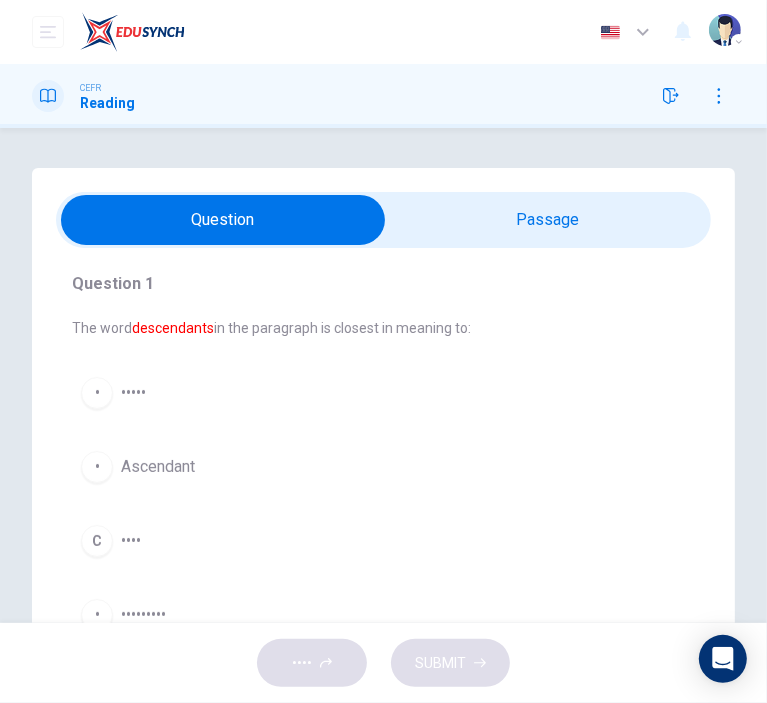 click on "Question 1 The word  descendants  in the paragraph is closest in meaning to: A Elite B Ascendant C Fall D Offspring Native American Trade 1 Trade between the Europeans and their North American  descendants  and the indigenous people of North America is referred to as the Native American Trade. While the Indian Trade is used as a eurocentric term to describe the people involved in the trade, the verbiage is recognized in some circles as politically incorrect. The politically correct term to use when referring to the indigenous people of North America is "Native Americans" in the United States and "First Nations" in [COUNTRY]. The products involved in the trade varied by region and by era. The trade with the First Nations in [COUNTRY] consisted mainly in fur, typically the fur for making beaver hats, as this was considered by the Europeans as the most valuable product of the trade. Other products desired by the Europeans included deerskin, buffalo skin and meat. 2 3 4 5" at bounding box center (383, 428) 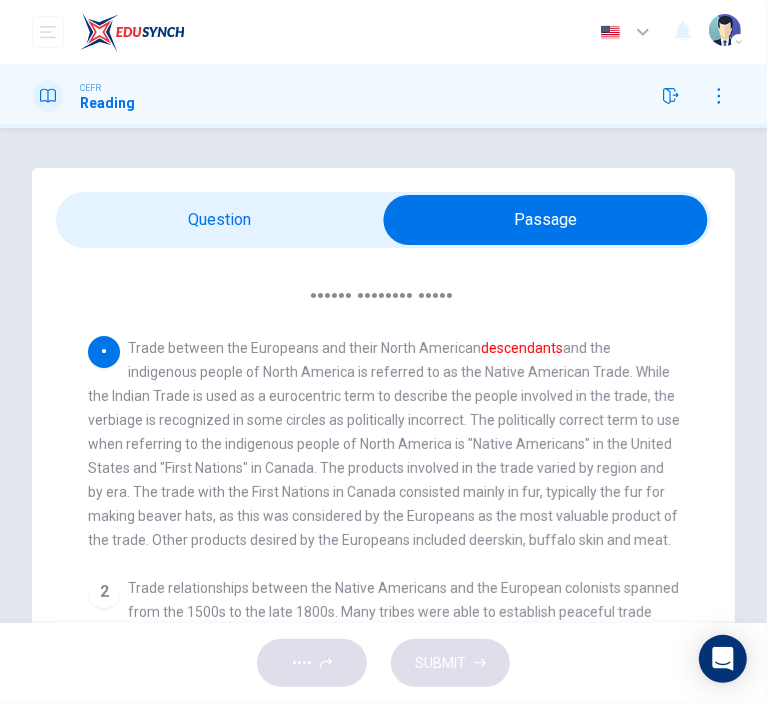 click at bounding box center [545, 220] 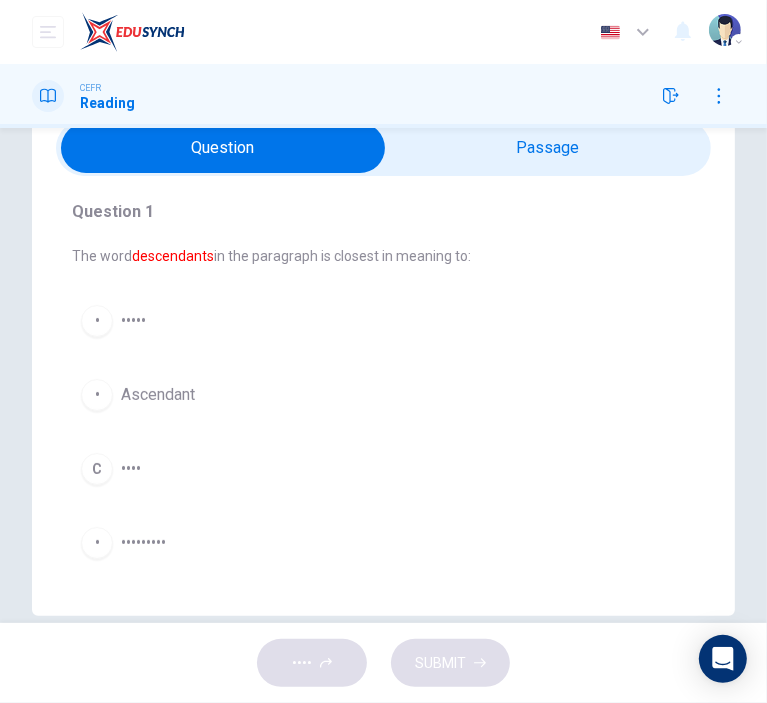 scroll, scrollTop: 103, scrollLeft: 0, axis: vertical 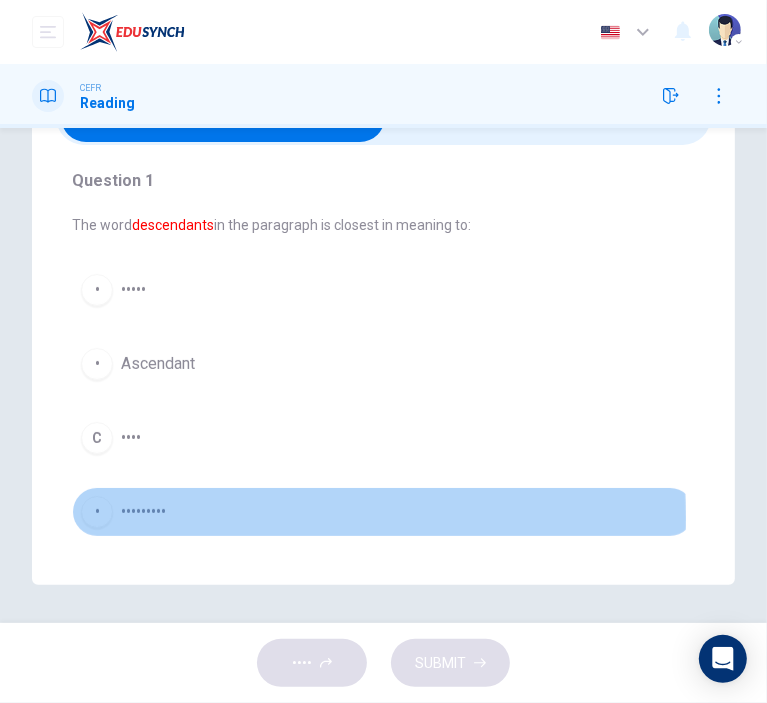 click on "D Offspring" at bounding box center [383, 512] 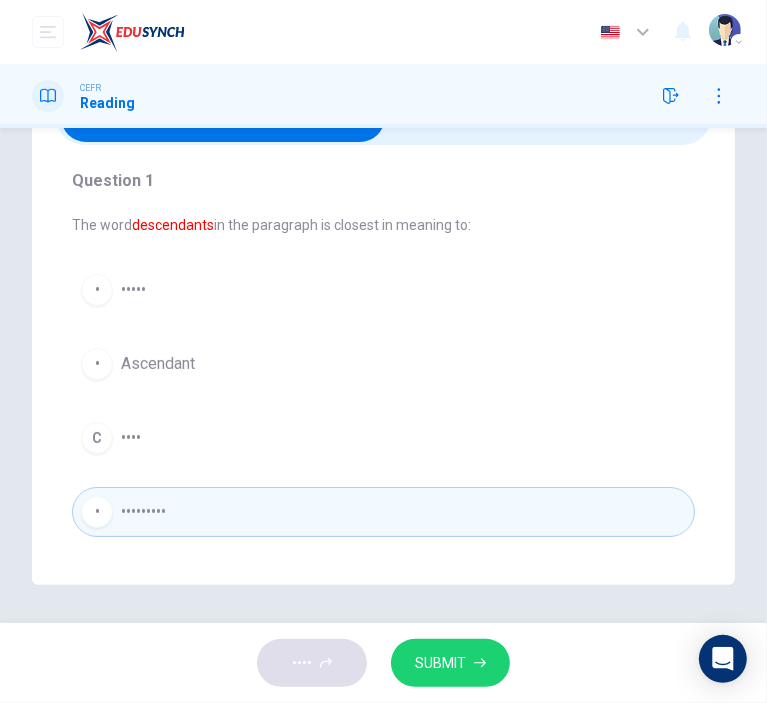 click on "SUBMIT" at bounding box center [450, 663] 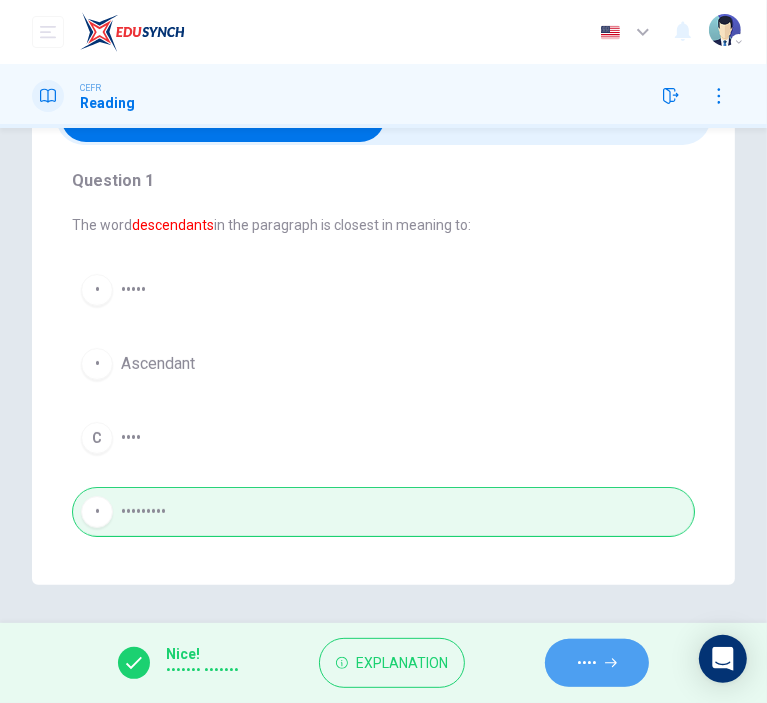 click on "••••" at bounding box center [587, 663] 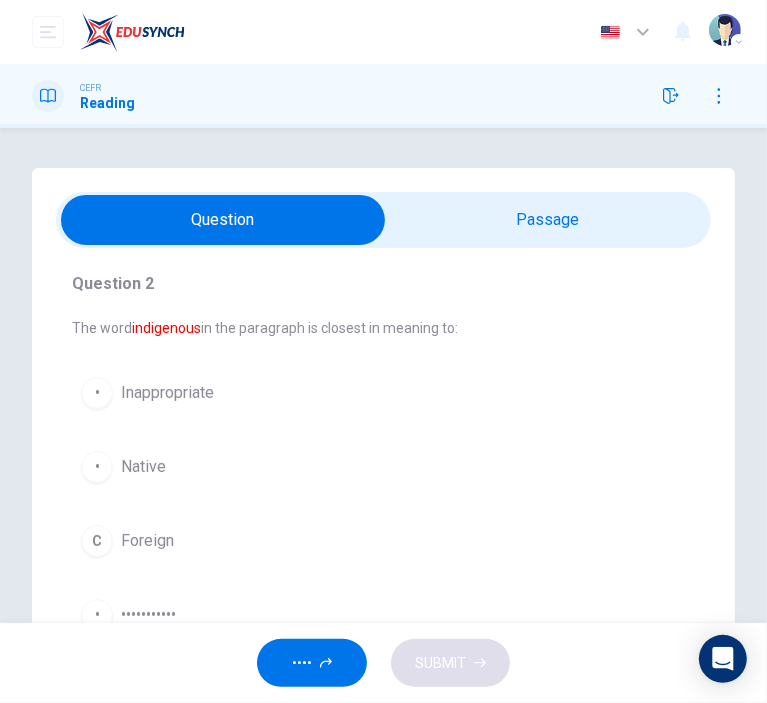 scroll, scrollTop: 0, scrollLeft: 0, axis: both 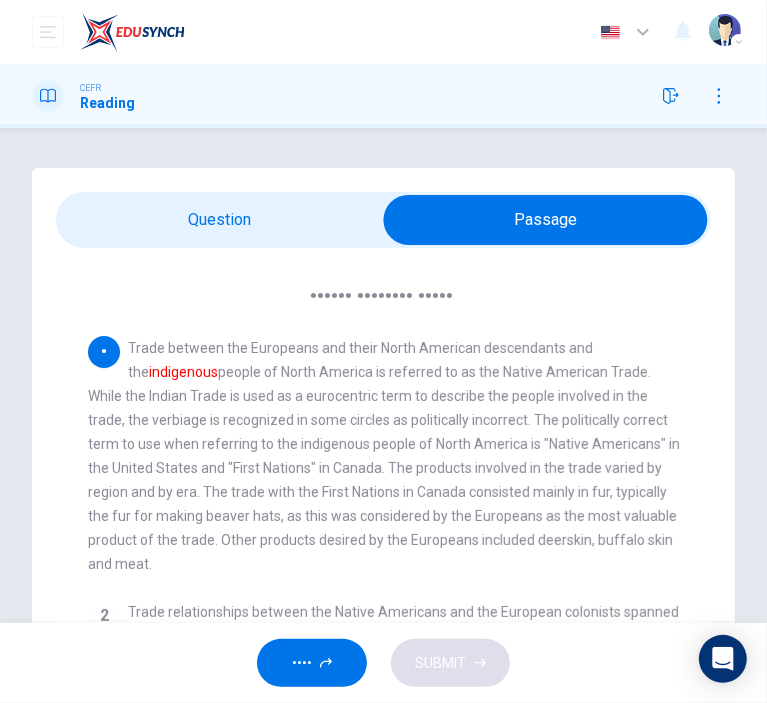 click at bounding box center (545, 220) 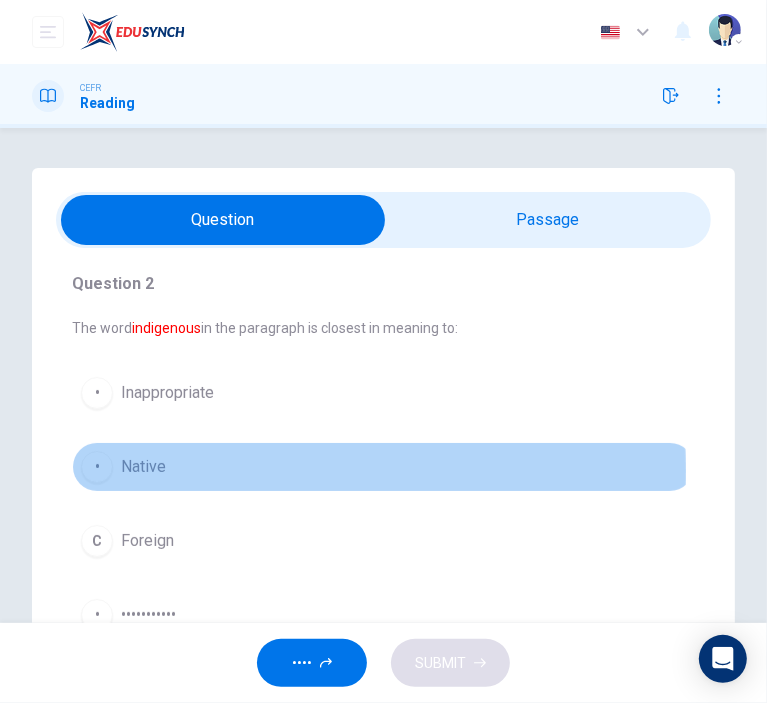 click on "• ••••••" at bounding box center [383, 467] 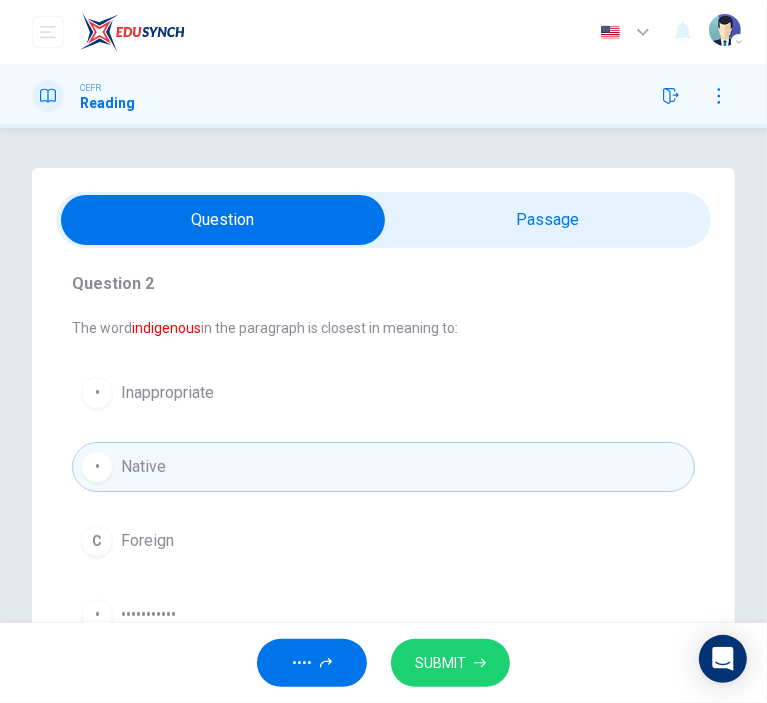 click on "SUBMIT" at bounding box center (450, 663) 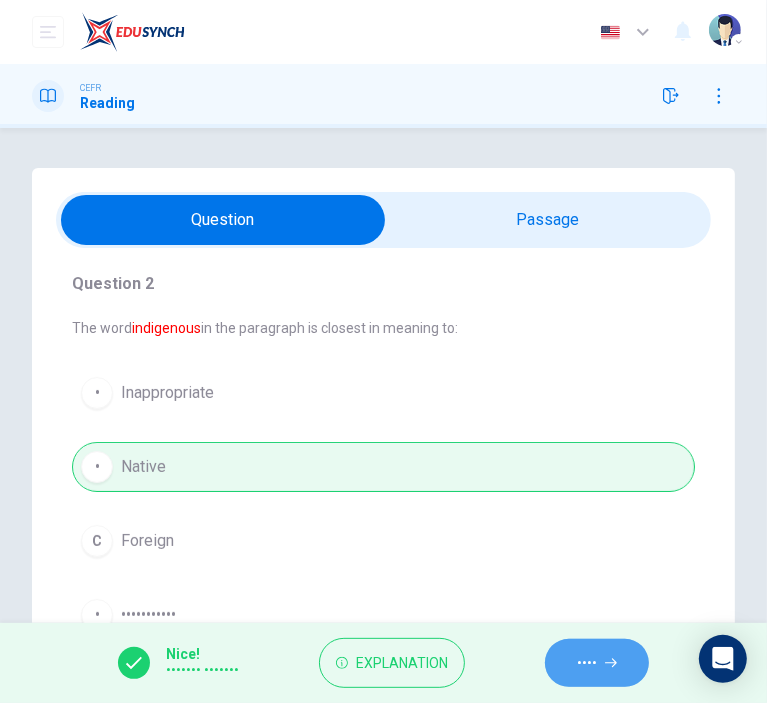 click on "••••" at bounding box center [587, 663] 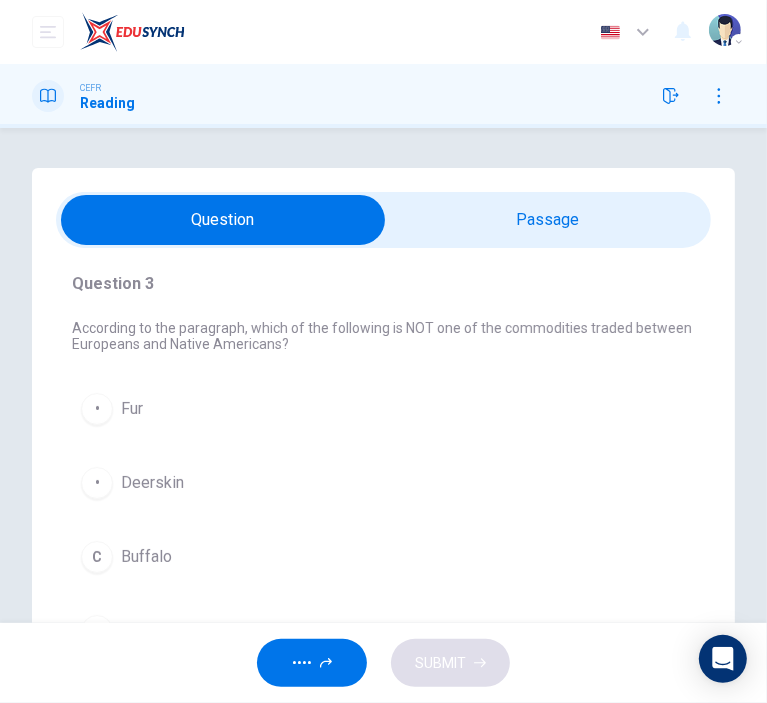 click at bounding box center (223, 220) 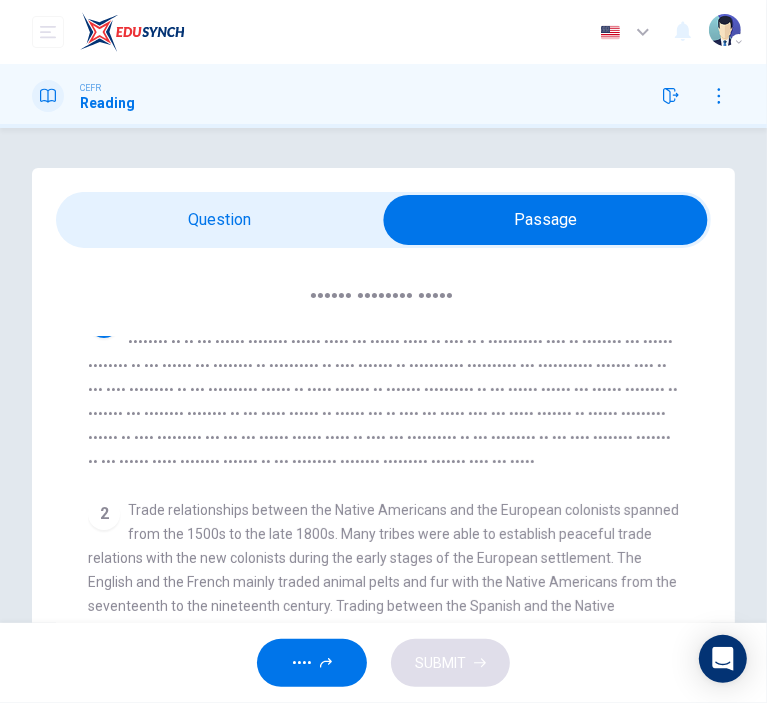 scroll, scrollTop: 0, scrollLeft: 0, axis: both 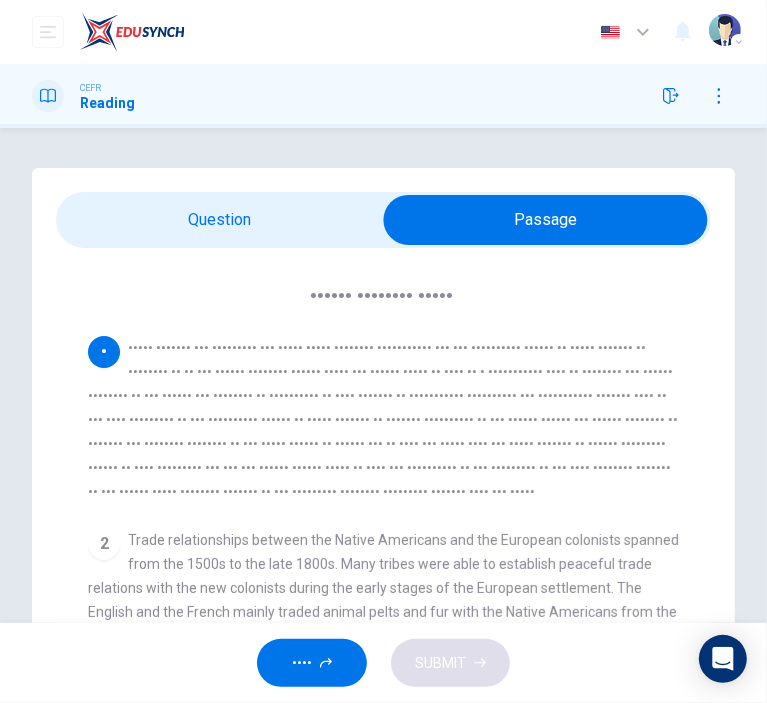 click at bounding box center [545, 220] 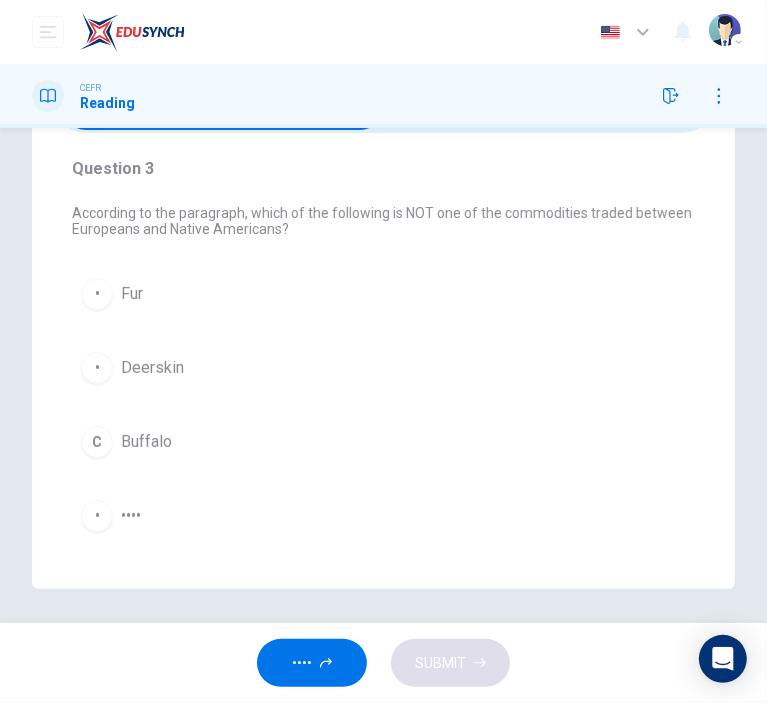 scroll, scrollTop: 119, scrollLeft: 0, axis: vertical 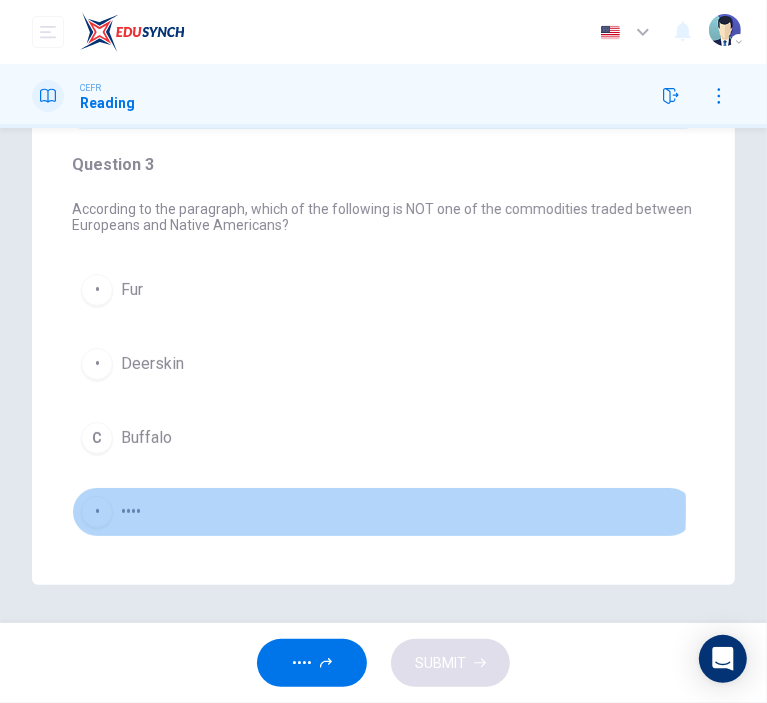click on "••••" at bounding box center (132, 290) 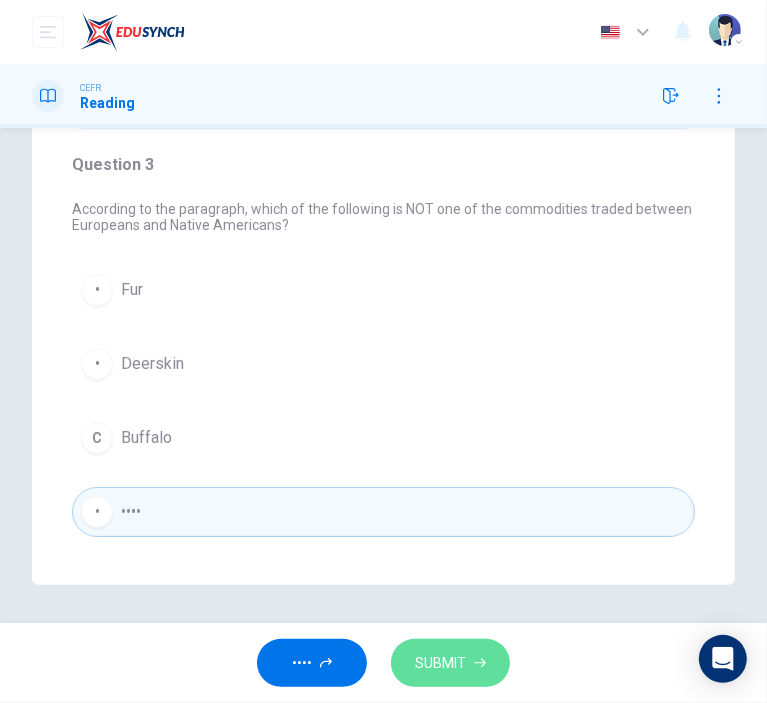 click on "SUBMIT" at bounding box center [450, 663] 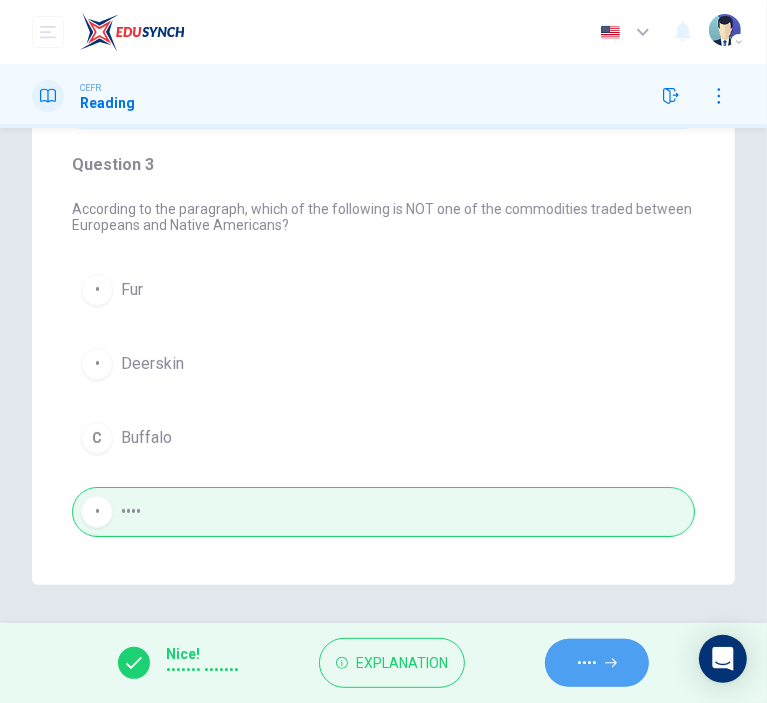 click on "••••" at bounding box center [597, 663] 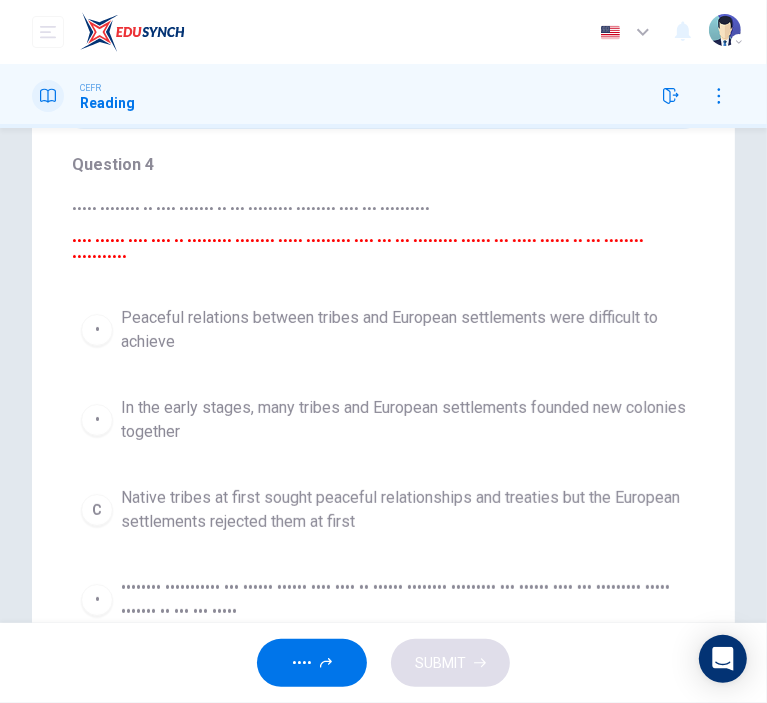 scroll, scrollTop: 36, scrollLeft: 0, axis: vertical 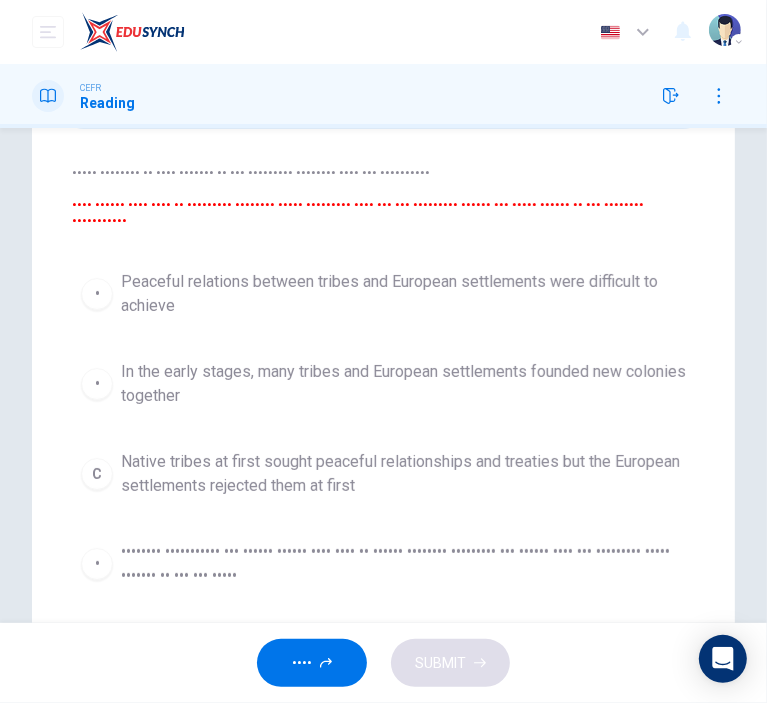 click on "•••••••• ••••••••••• ••• •••••• •••••• •••• •••• •• •••••• •••••••• ••••••••• ••• •••••• •••• ••• ••••••••• ••••• ••••••• •• ••• ••• •••••" at bounding box center (403, 294) 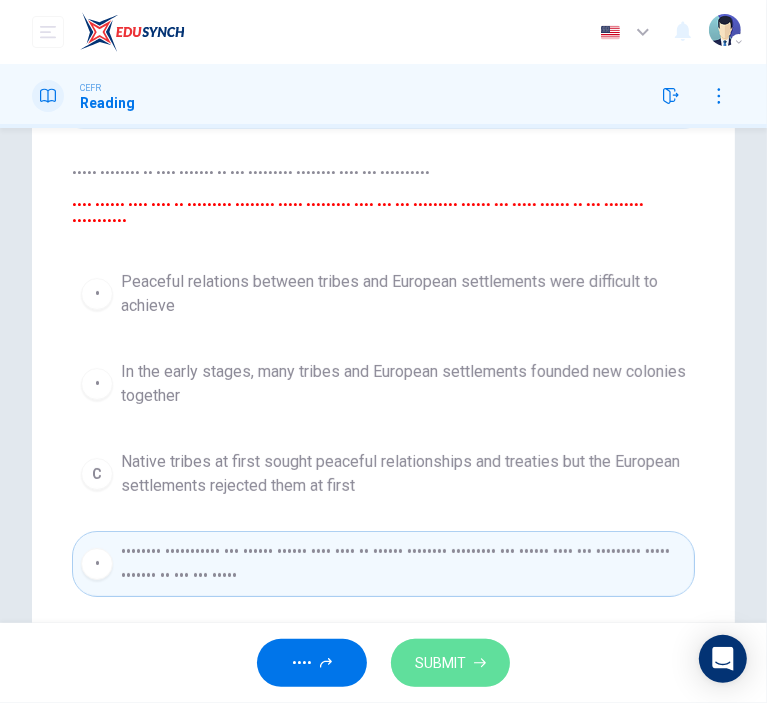 click on "SUBMIT" at bounding box center [440, 663] 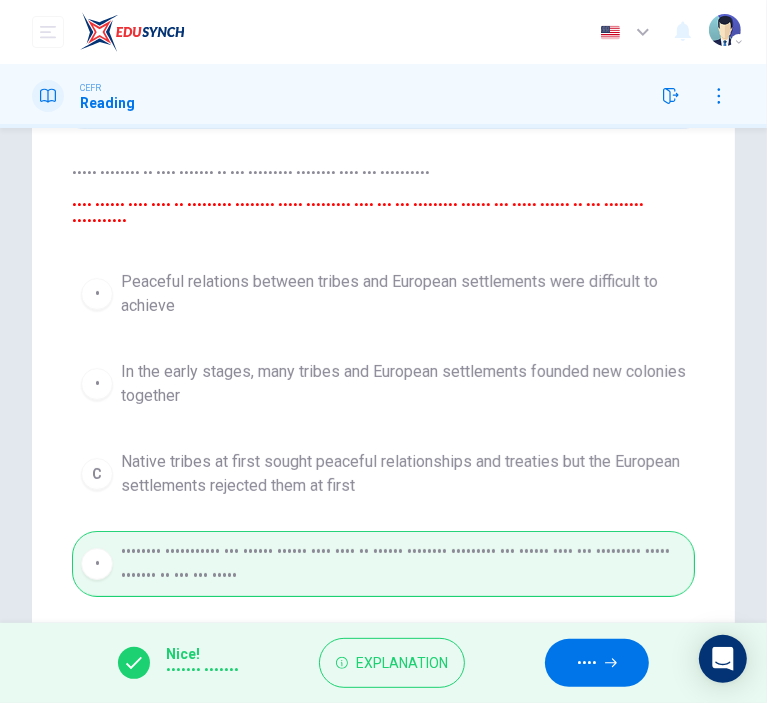 click on "••••" at bounding box center (587, 663) 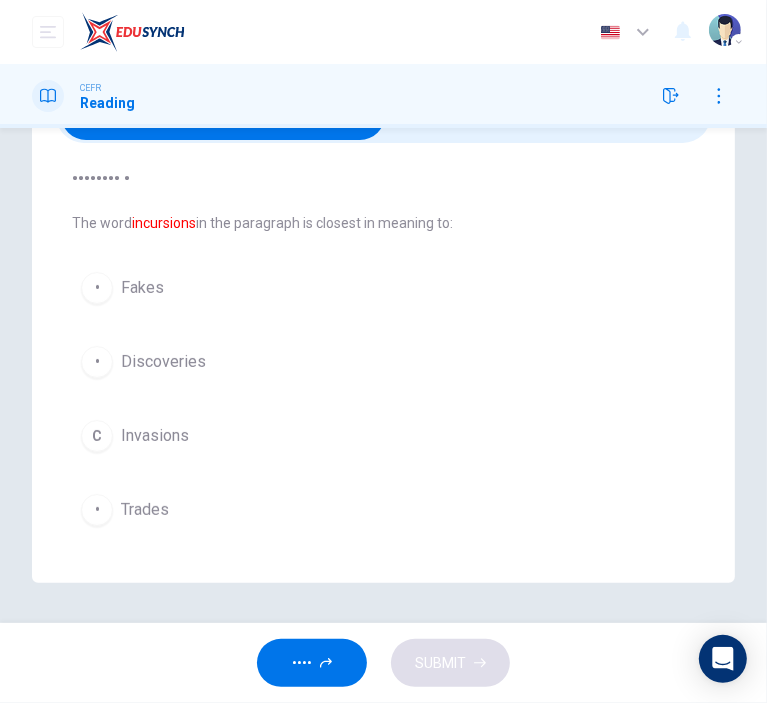 scroll, scrollTop: 0, scrollLeft: 0, axis: both 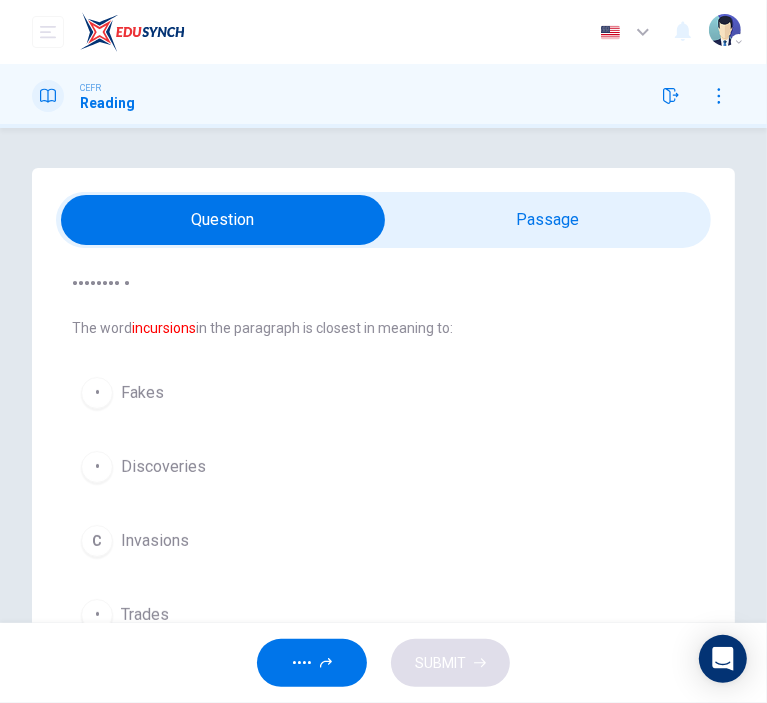 click at bounding box center (223, 220) 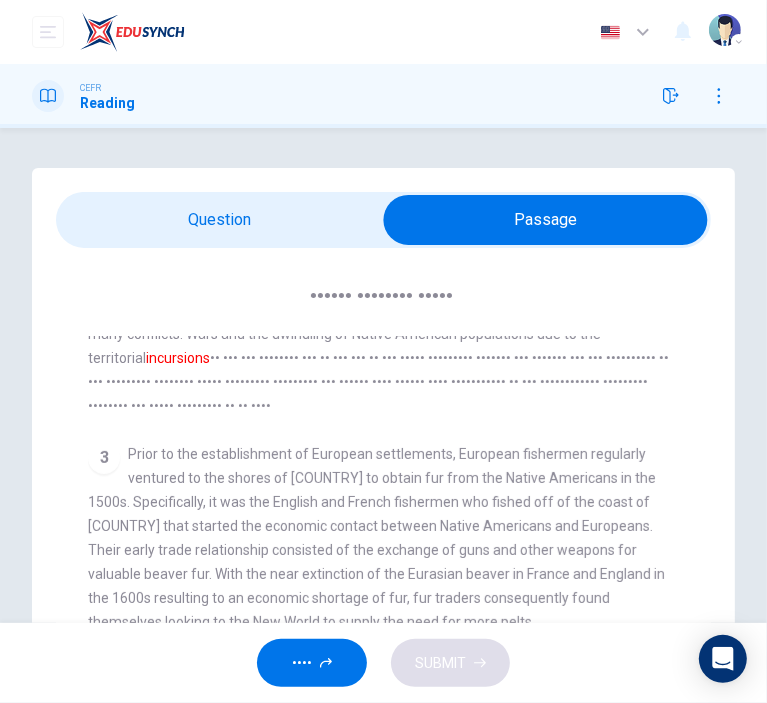 scroll, scrollTop: 400, scrollLeft: 0, axis: vertical 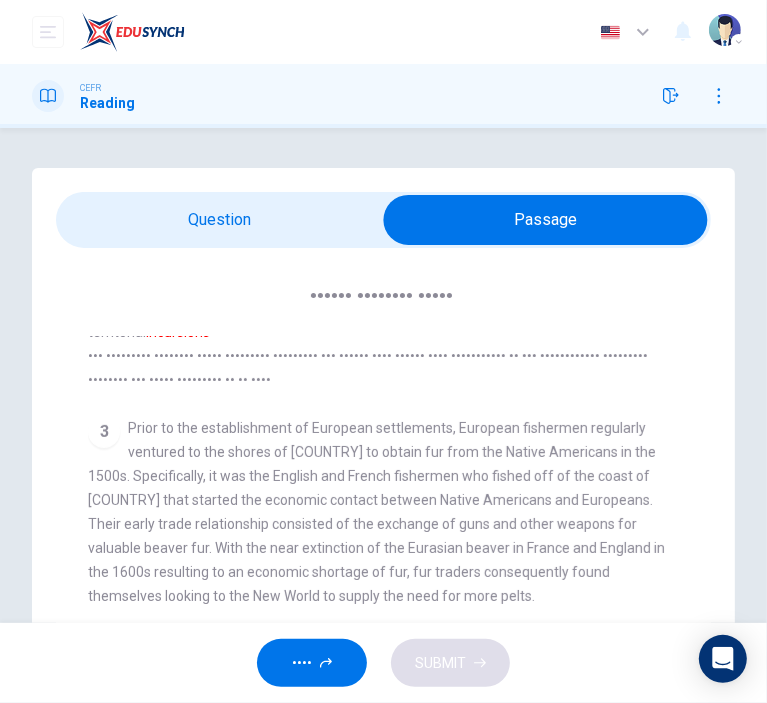 click at bounding box center (545, 220) 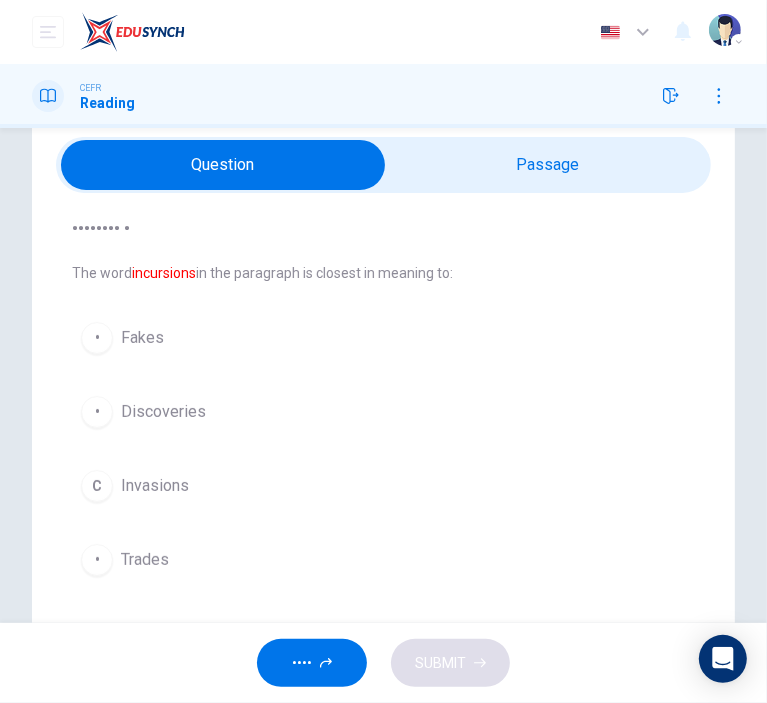 scroll, scrollTop: 100, scrollLeft: 0, axis: vertical 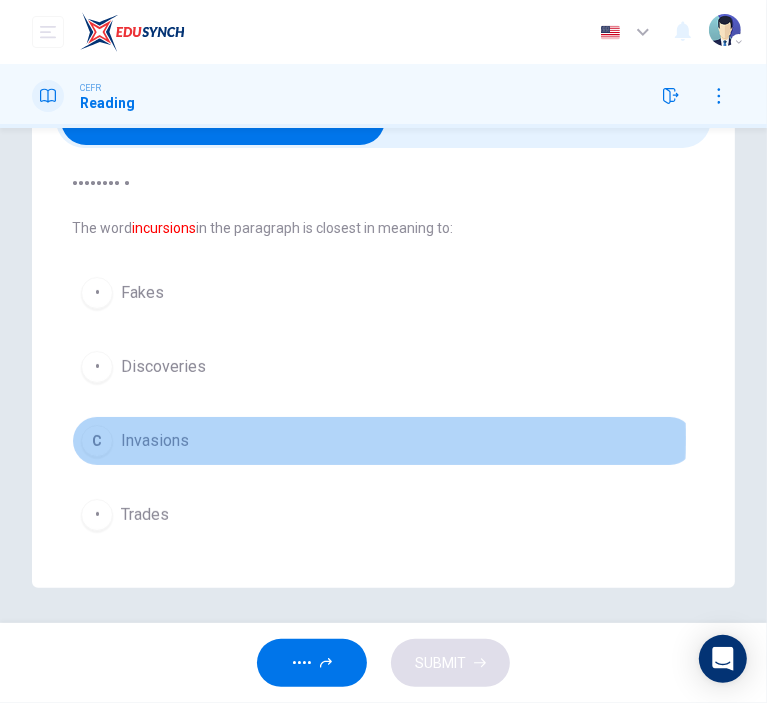 click on "Invasions" at bounding box center (142, 293) 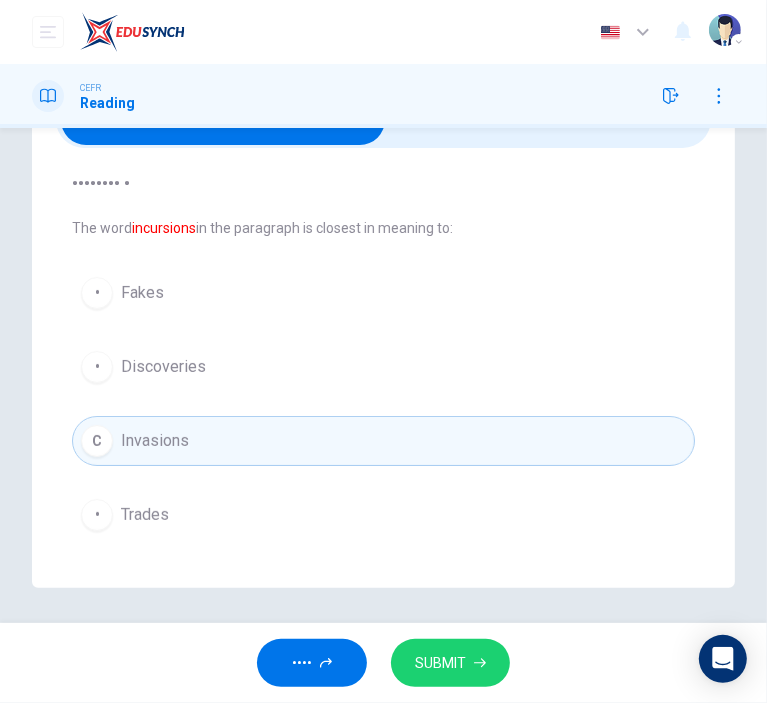 click on "SUBMIT" at bounding box center [440, 663] 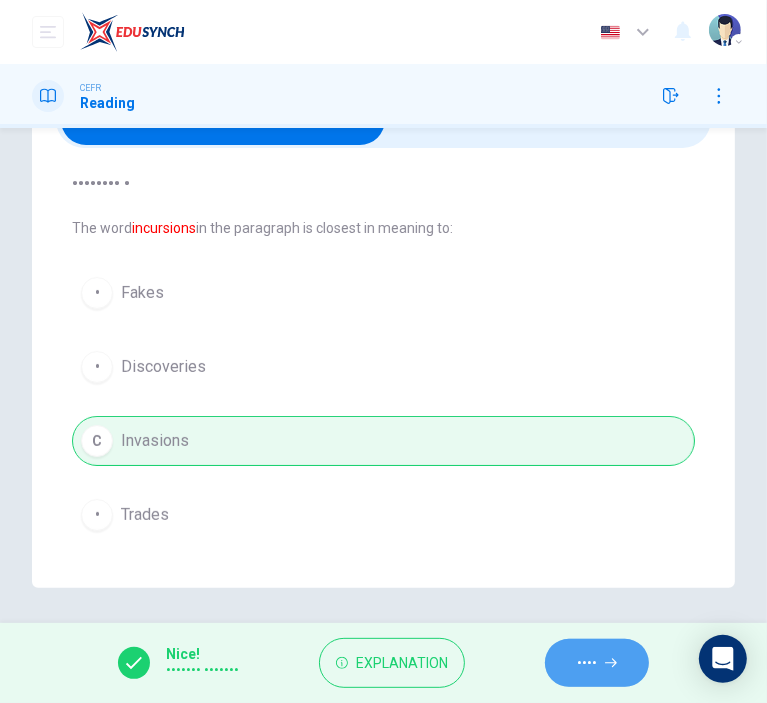 click on "••••" at bounding box center [597, 663] 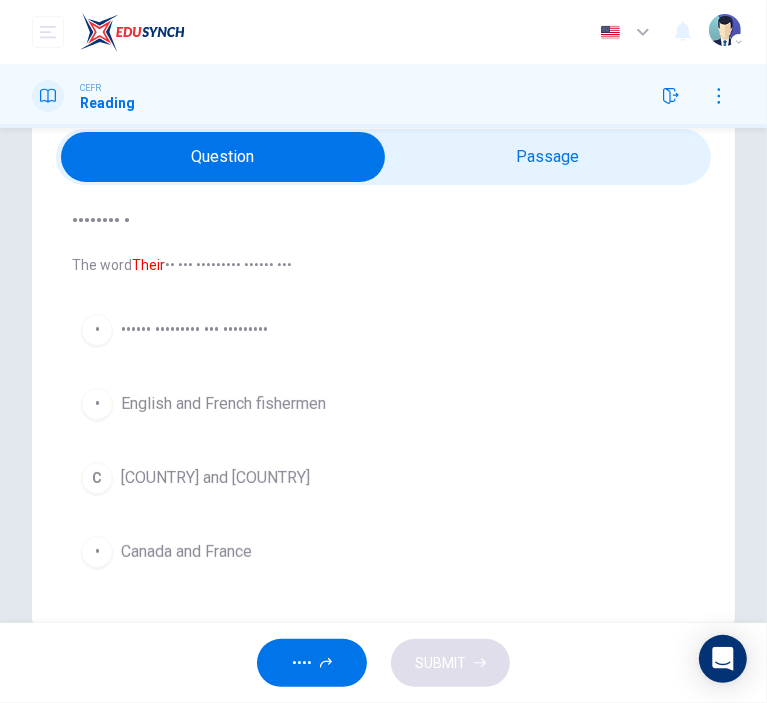 scroll, scrollTop: 0, scrollLeft: 0, axis: both 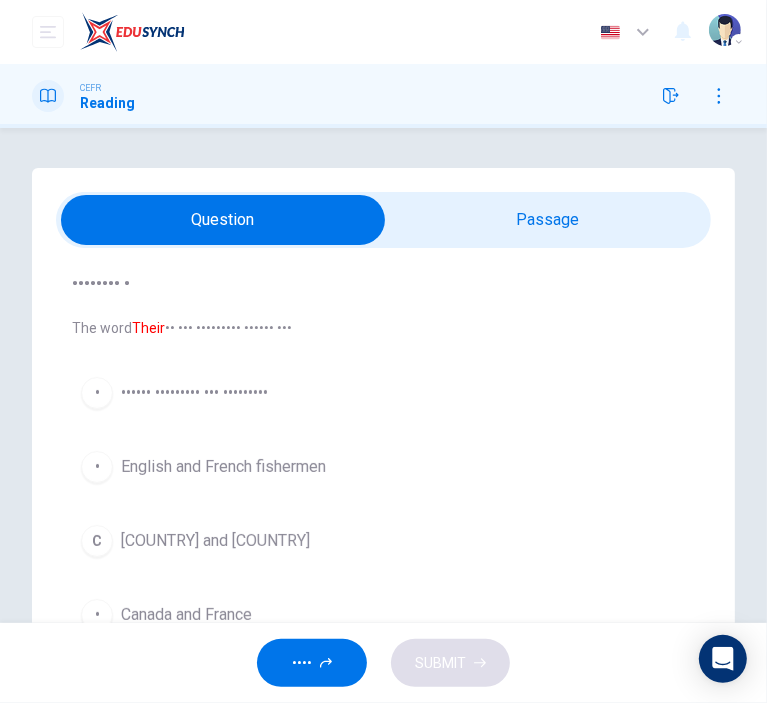 click at bounding box center (223, 220) 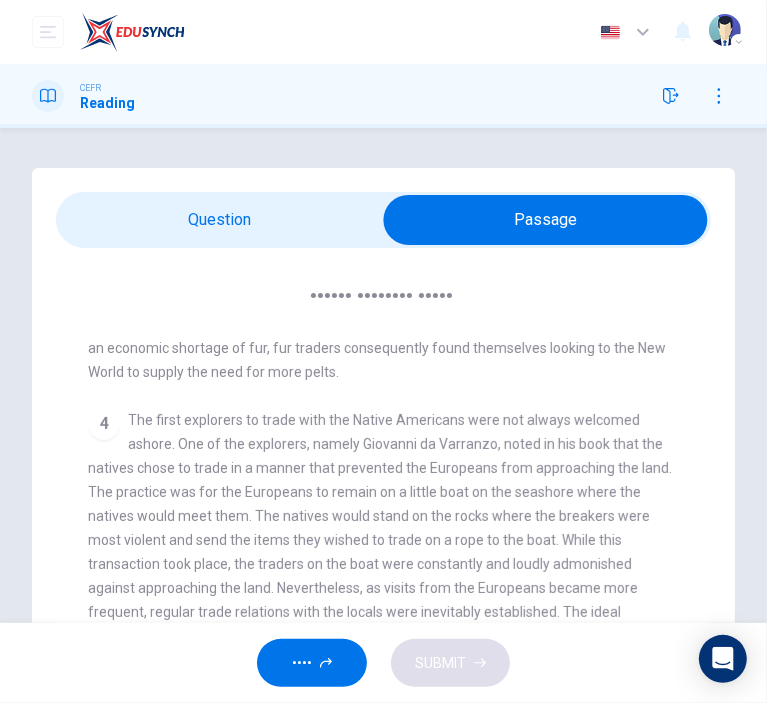 scroll, scrollTop: 500, scrollLeft: 0, axis: vertical 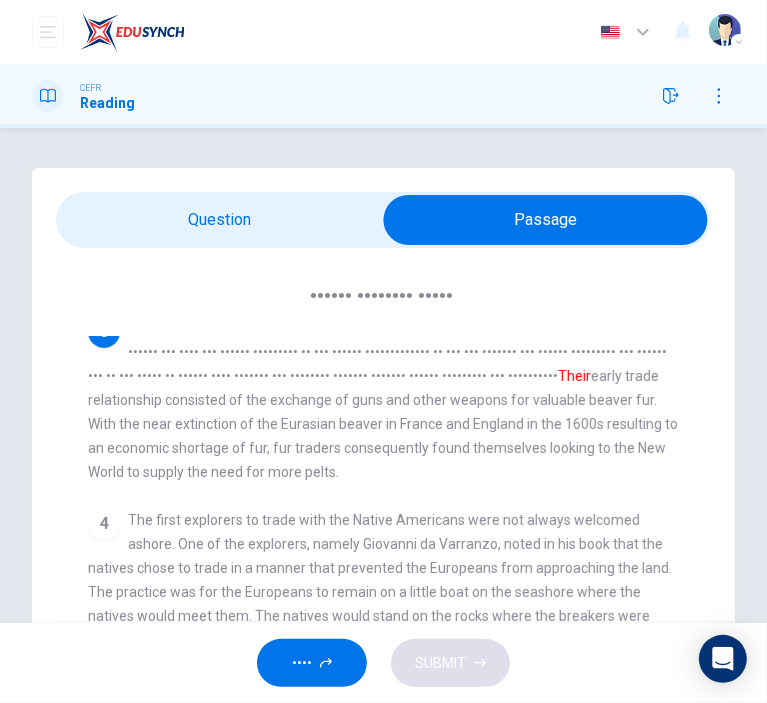 click at bounding box center [545, 220] 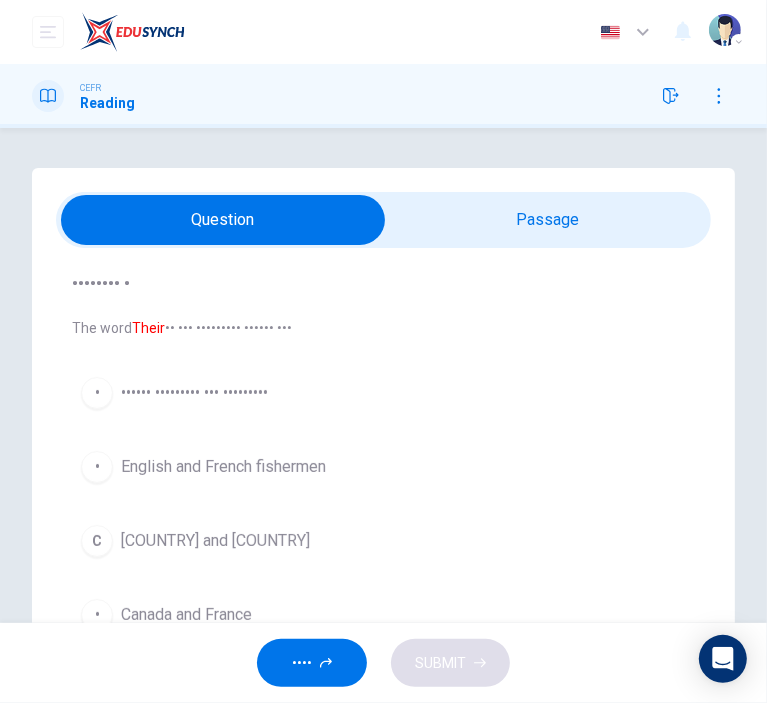 click at bounding box center [223, 220] 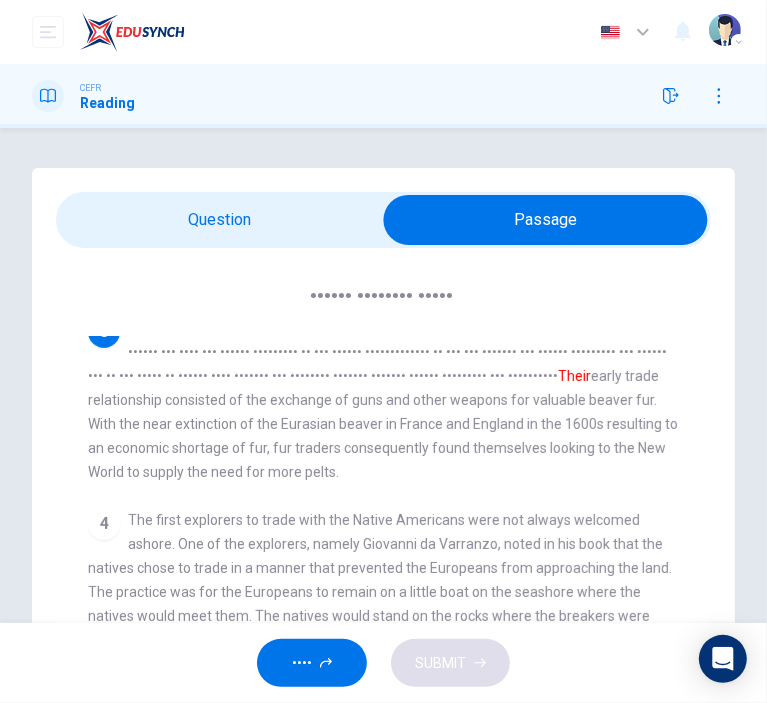 click at bounding box center [545, 220] 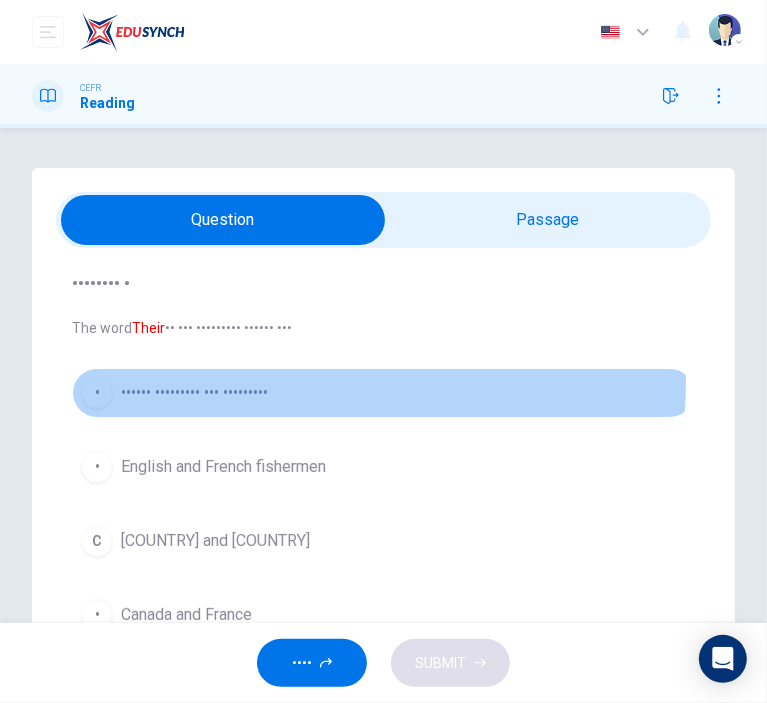 click on "•••••• ••••••••• ••• •••••••••" at bounding box center (194, 393) 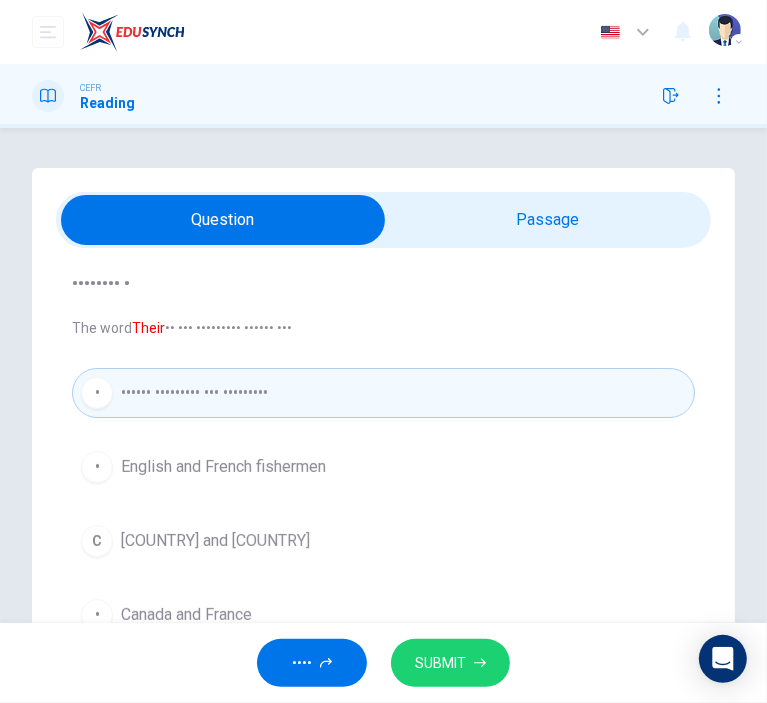 click on "SUBMIT" at bounding box center [450, 663] 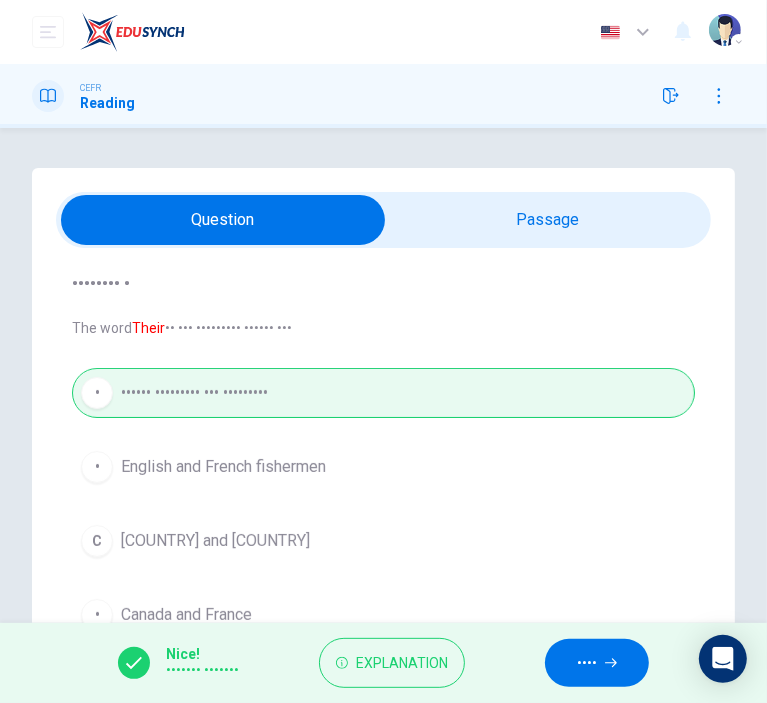 click on "••••" at bounding box center (597, 663) 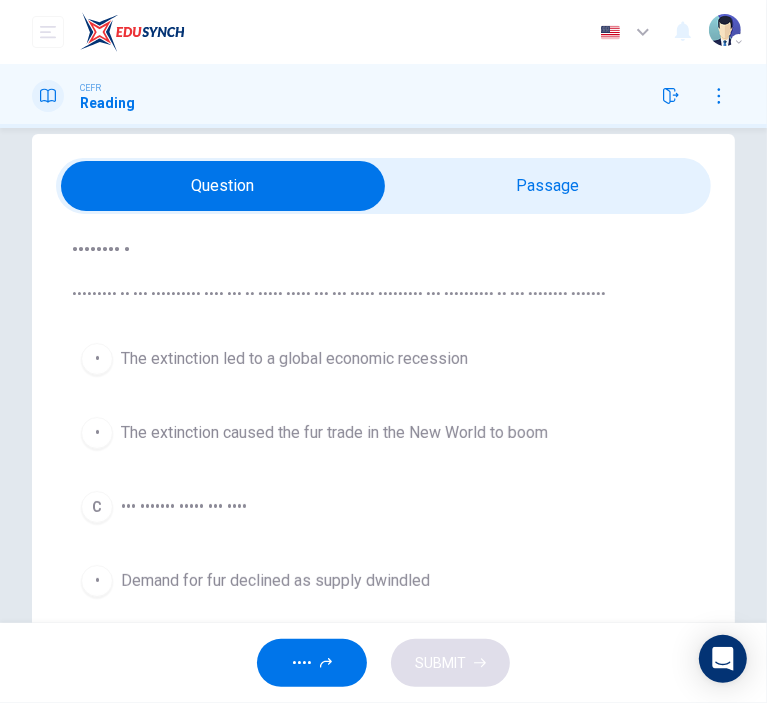 scroll, scrollTop: 0, scrollLeft: 0, axis: both 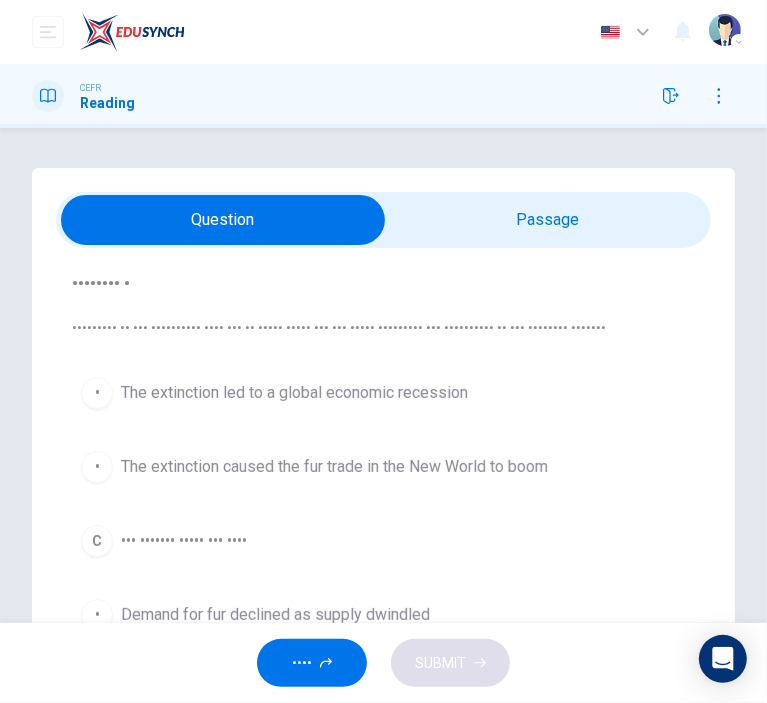 click at bounding box center (223, 220) 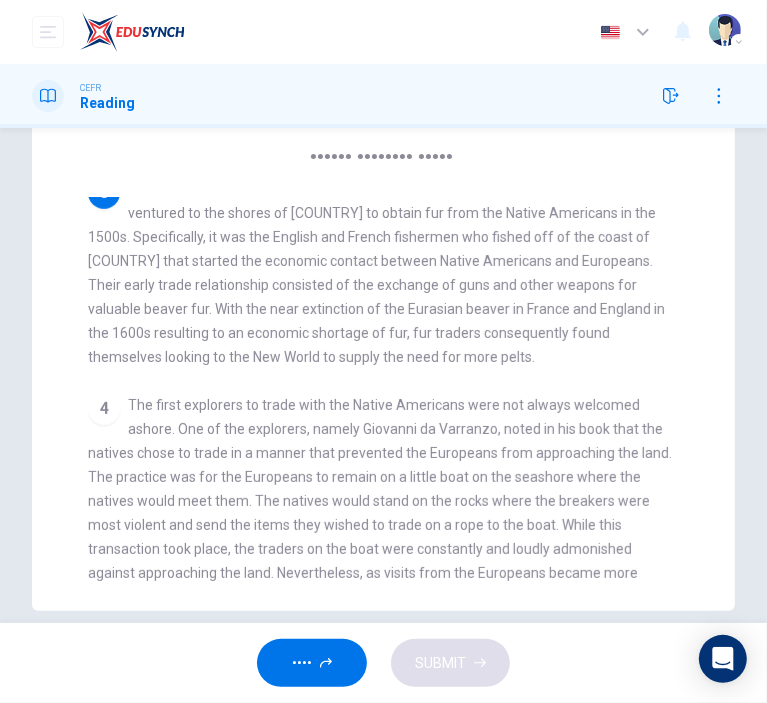 scroll, scrollTop: 167, scrollLeft: 0, axis: vertical 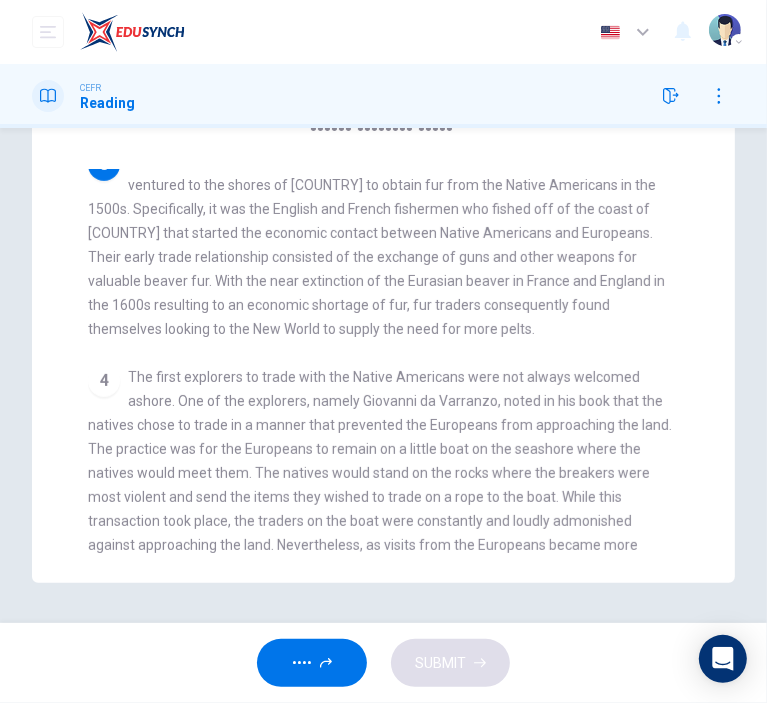 click on "Trade relationships between the Native Americans and the European colonists spanned from the 1500s to the late 1800s. Many tribes were able to establish peaceful trade relations with the new colonists during the early stages of the European settlement. The English and the French mainly traded animal pelts and fur with the Native Americans from the seventeenth to the nineteenth century. Trading between the Spanish and the Native Americans, on the other hand, was sporadic and only lasted about two decades. Nevertheless, this trade relationship between the natives and the colonists eventually became marred by many conflicts. Wars and the dwindling of Native American populations due to the territorial incursions of the new settlers led to the end of the trade relations between the natives and the colonists. As the colonists expanded their territory westward, the tribes were forced into confinement in the reservations gradually bringing the trade relations to an end." at bounding box center (384, -7) 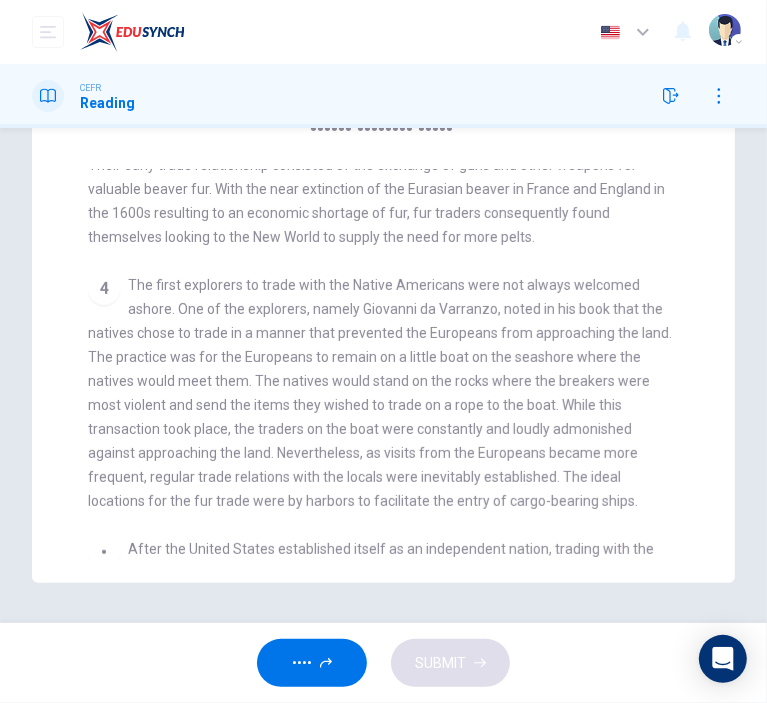 scroll, scrollTop: 0, scrollLeft: 0, axis: both 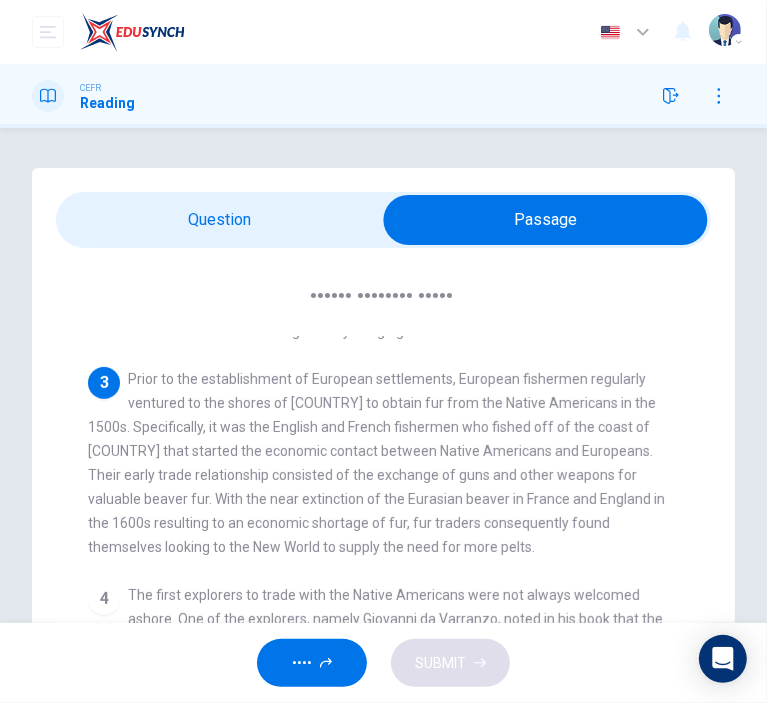 click at bounding box center [545, 220] 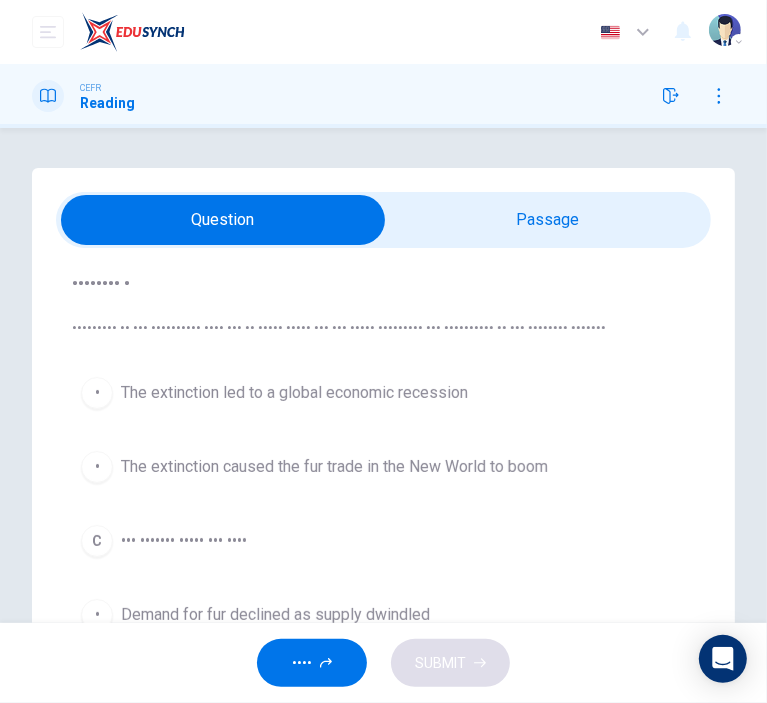 click at bounding box center (223, 220) 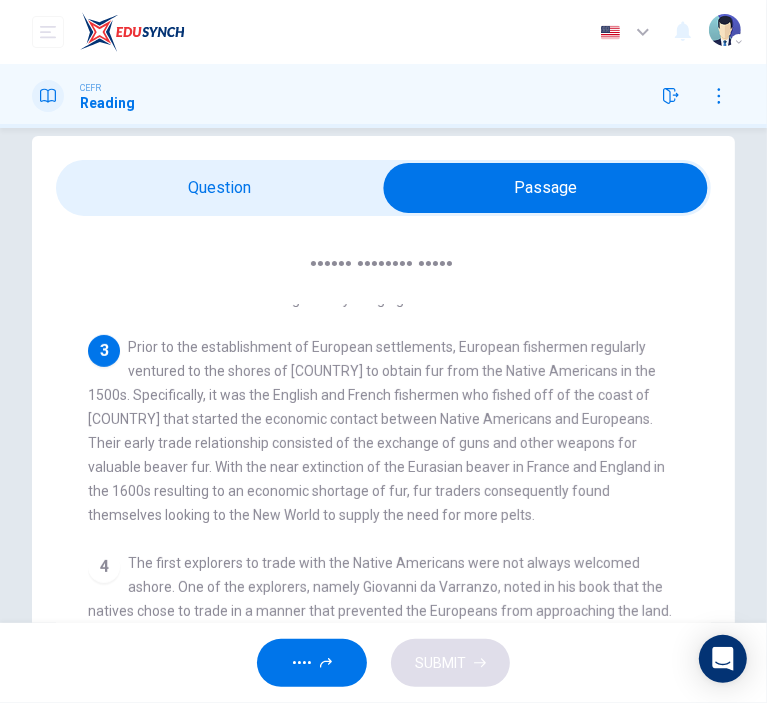 scroll, scrollTop: 0, scrollLeft: 0, axis: both 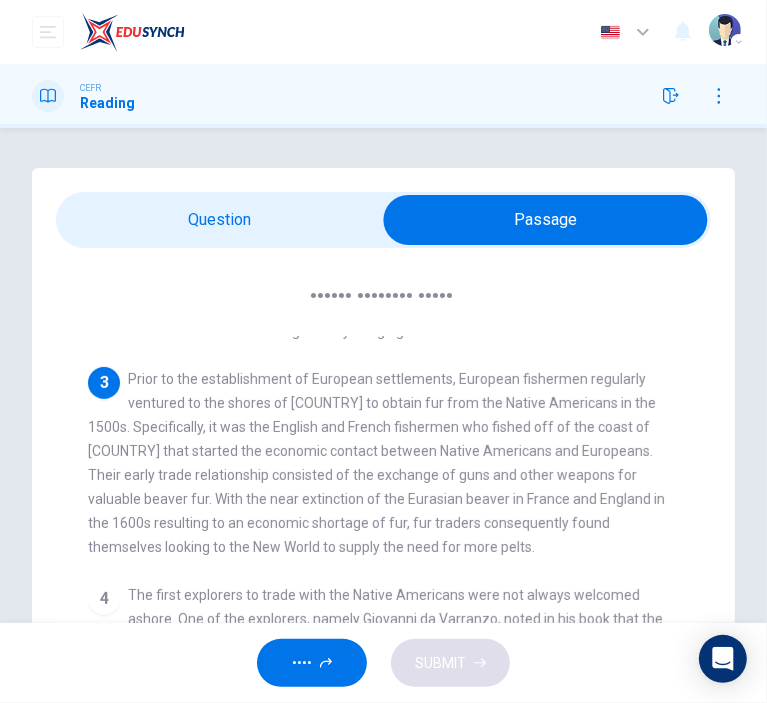 click at bounding box center [545, 220] 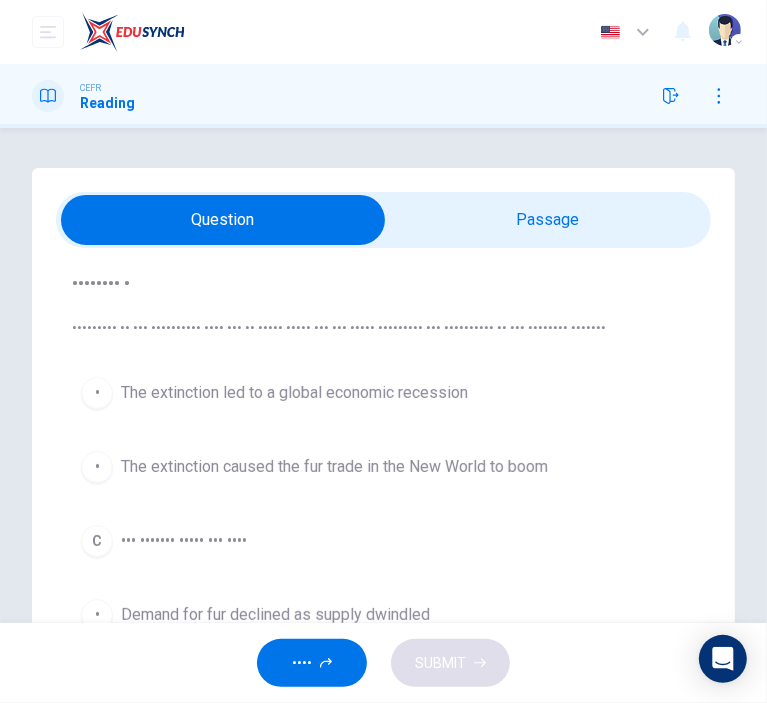 click on "The extinction led to a global economic recession" at bounding box center (294, 393) 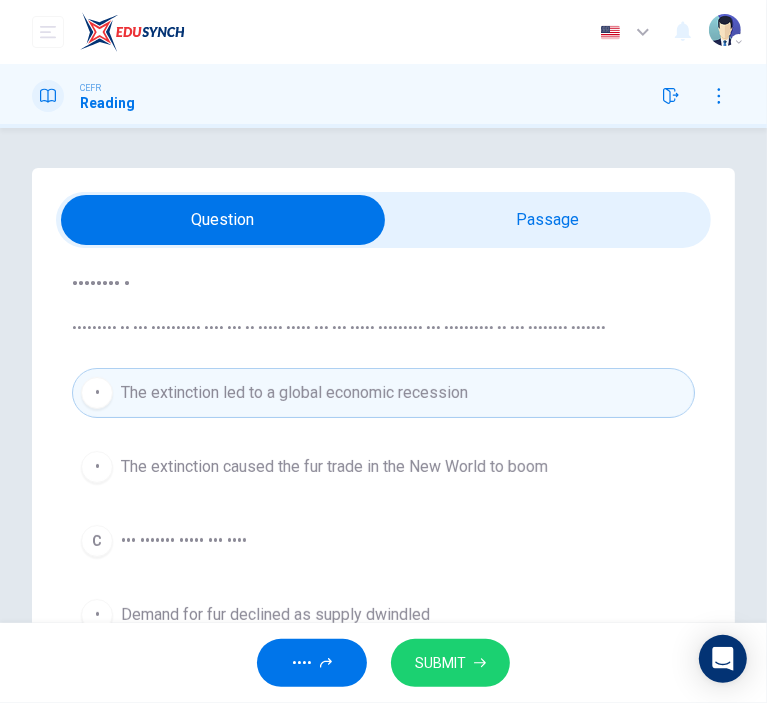 scroll, scrollTop: 100, scrollLeft: 0, axis: vertical 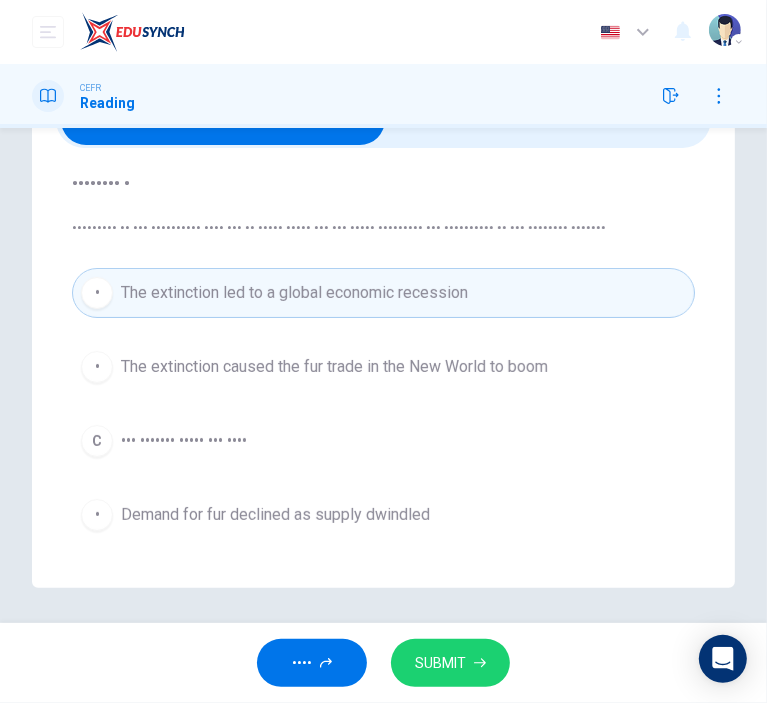 click on "SUBMIT" at bounding box center (440, 663) 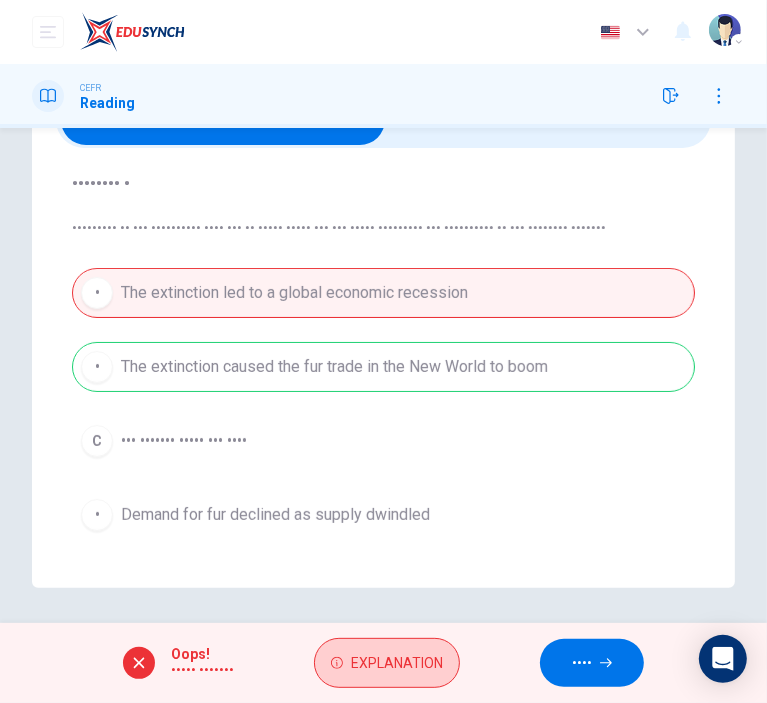 click on "Explanation" at bounding box center (397, 663) 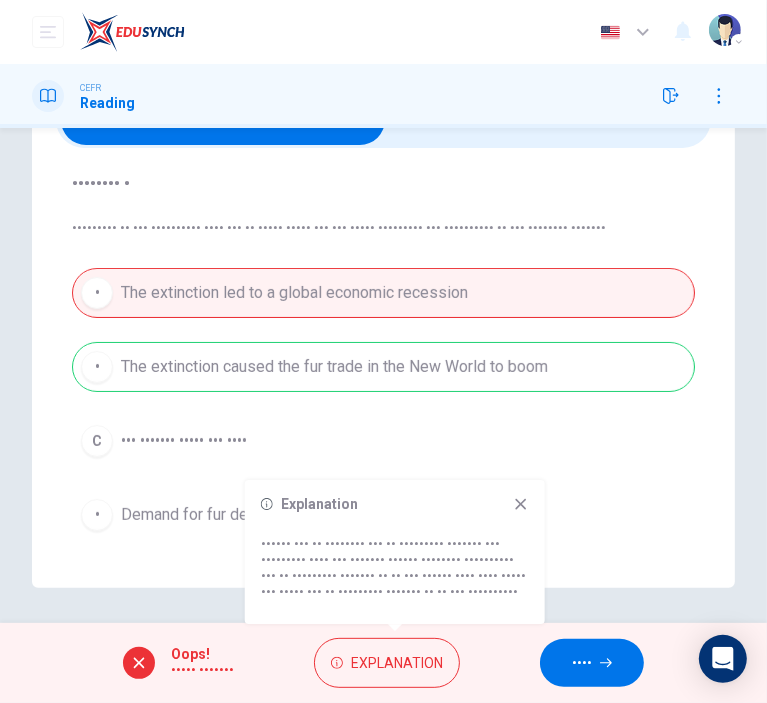 click at bounding box center [521, 504] 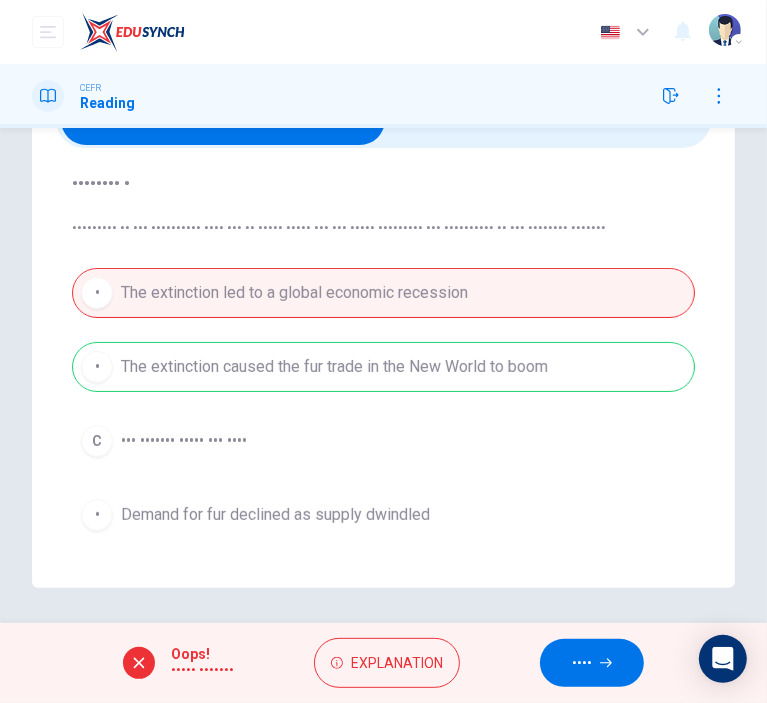 click on "••••" at bounding box center [582, 663] 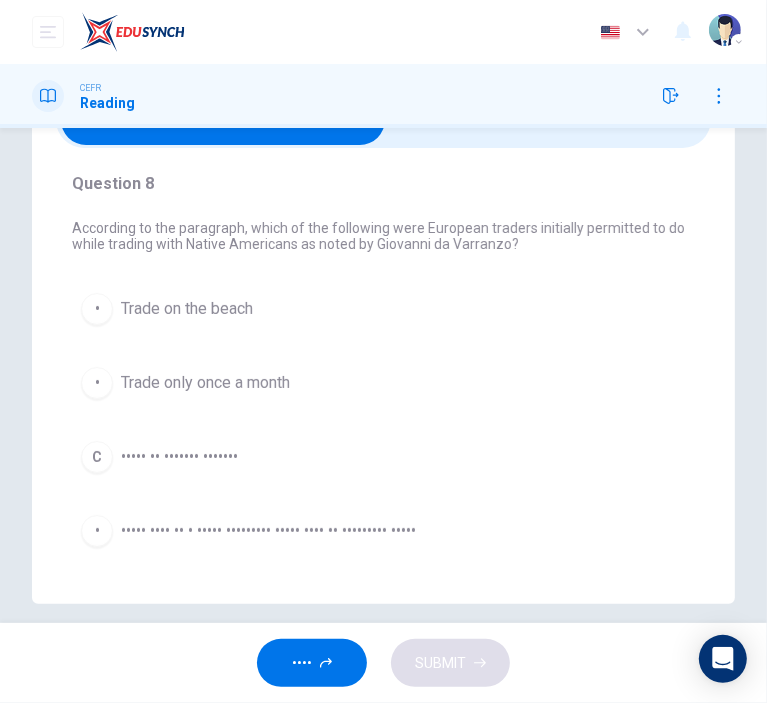 scroll, scrollTop: 0, scrollLeft: 0, axis: both 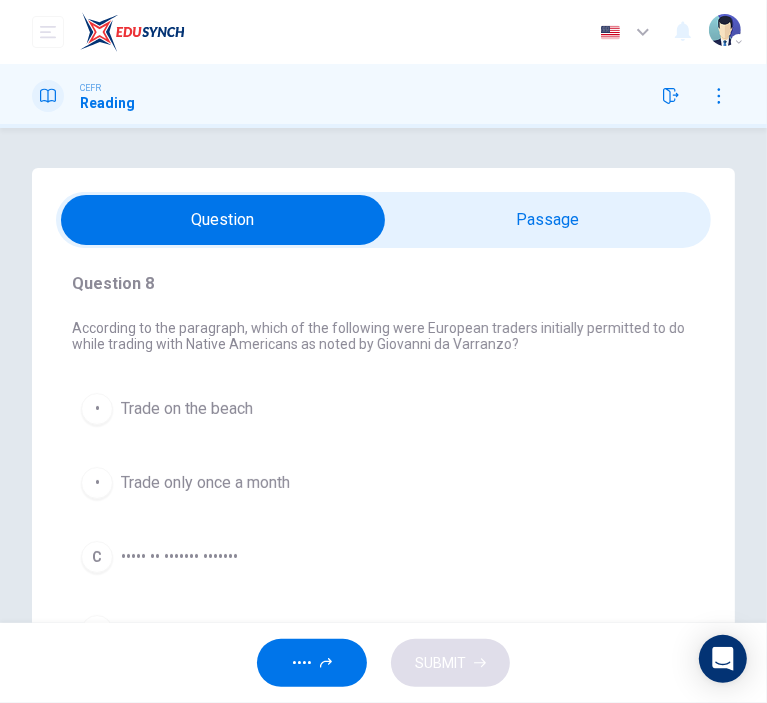 click at bounding box center (223, 220) 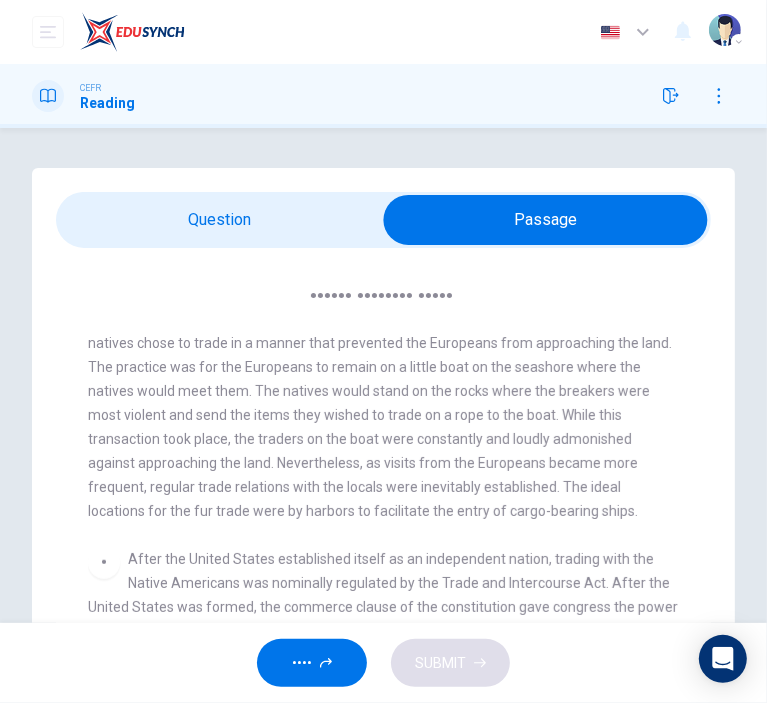scroll, scrollTop: 849, scrollLeft: 0, axis: vertical 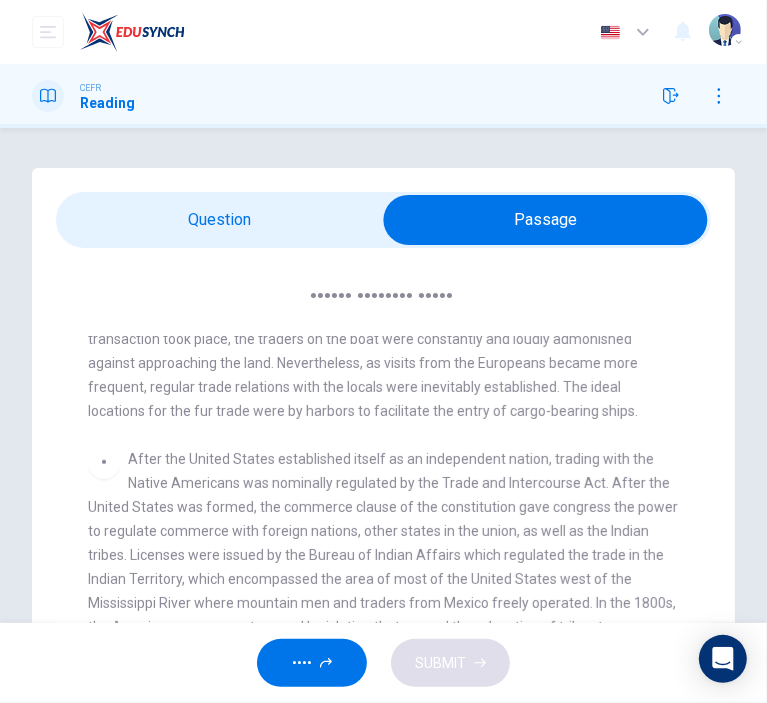 click at bounding box center [671, 96] 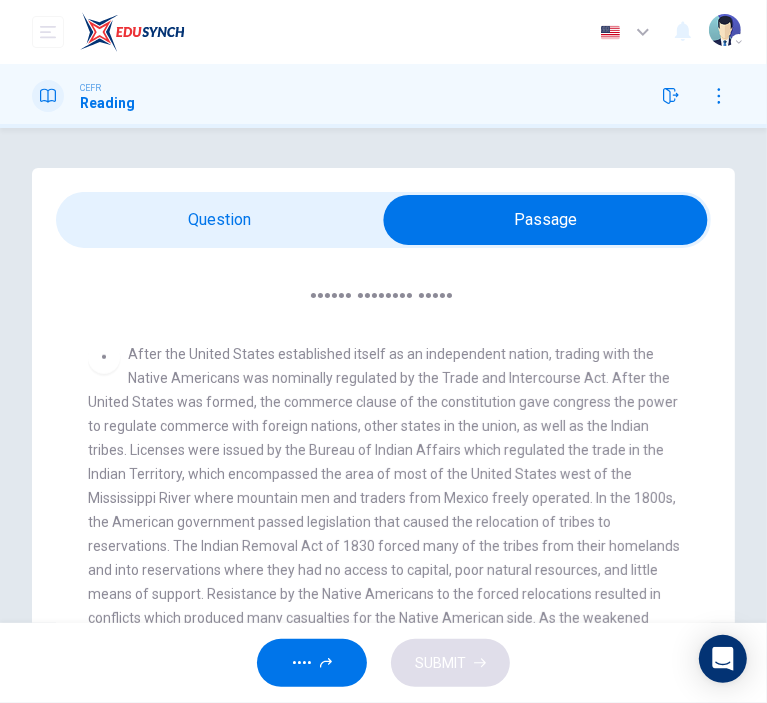 scroll, scrollTop: 1049, scrollLeft: 0, axis: vertical 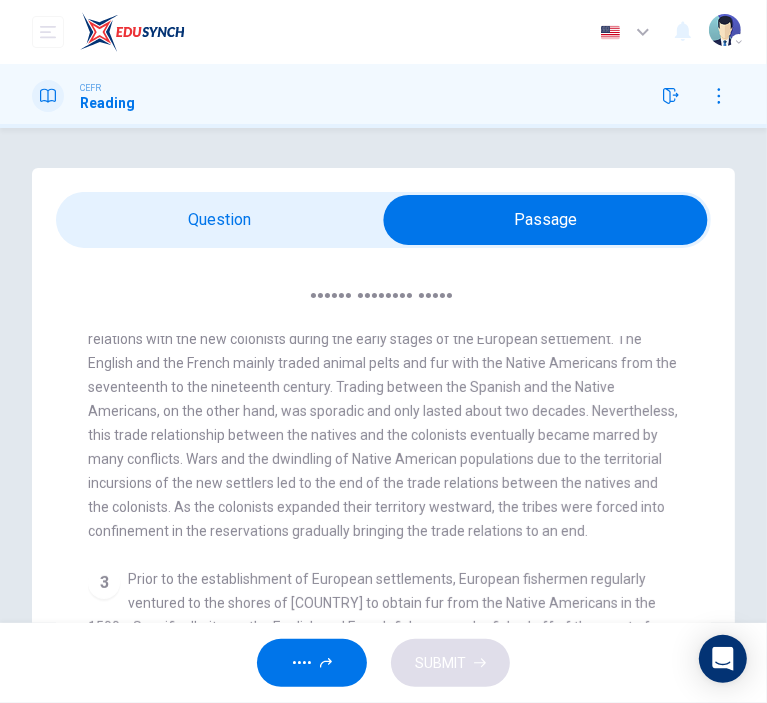 click at bounding box center [545, 220] 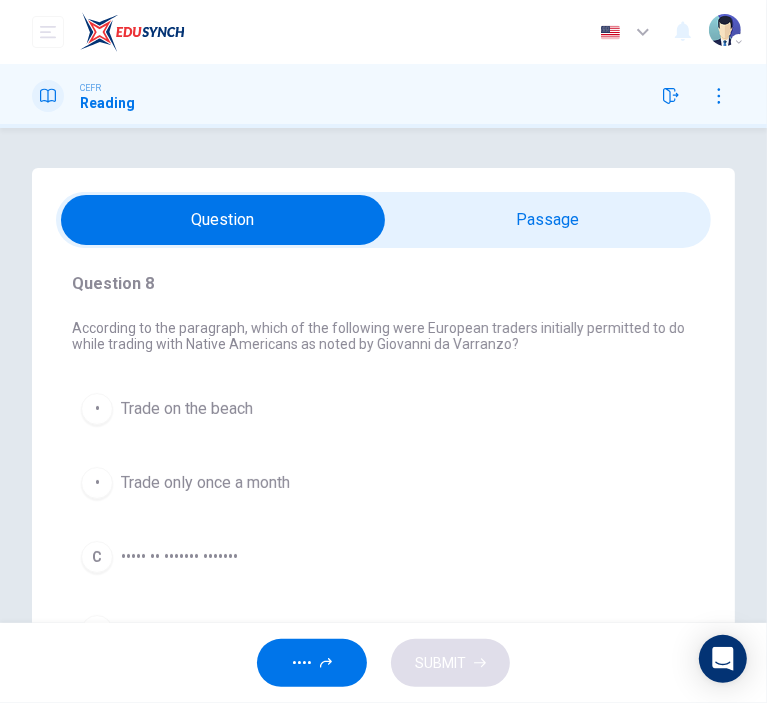 click at bounding box center (223, 220) 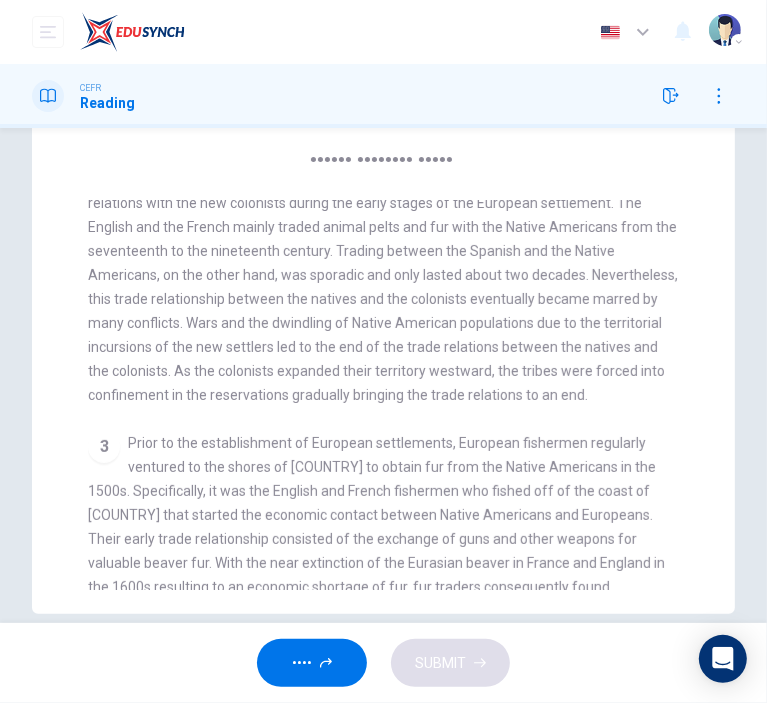 scroll, scrollTop: 167, scrollLeft: 0, axis: vertical 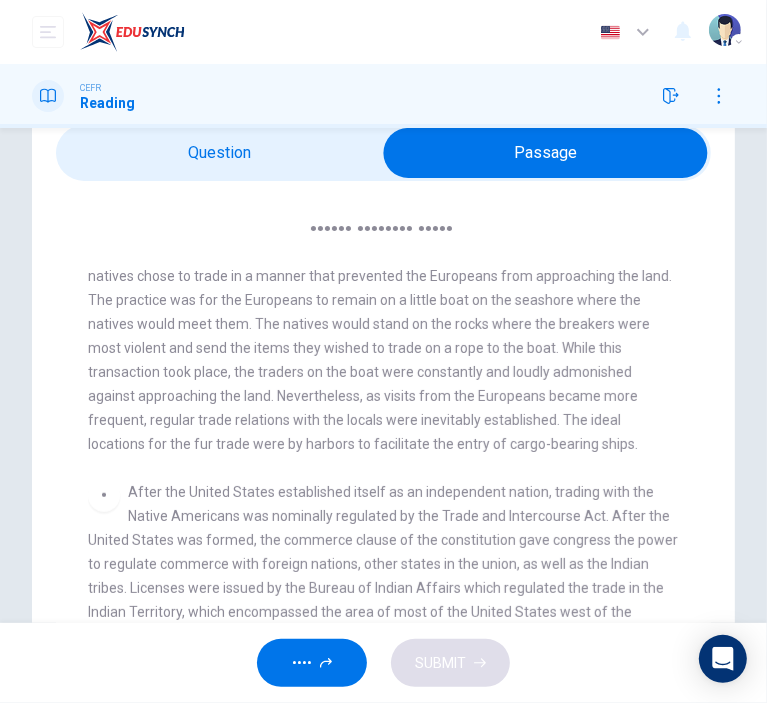 click at bounding box center [545, 153] 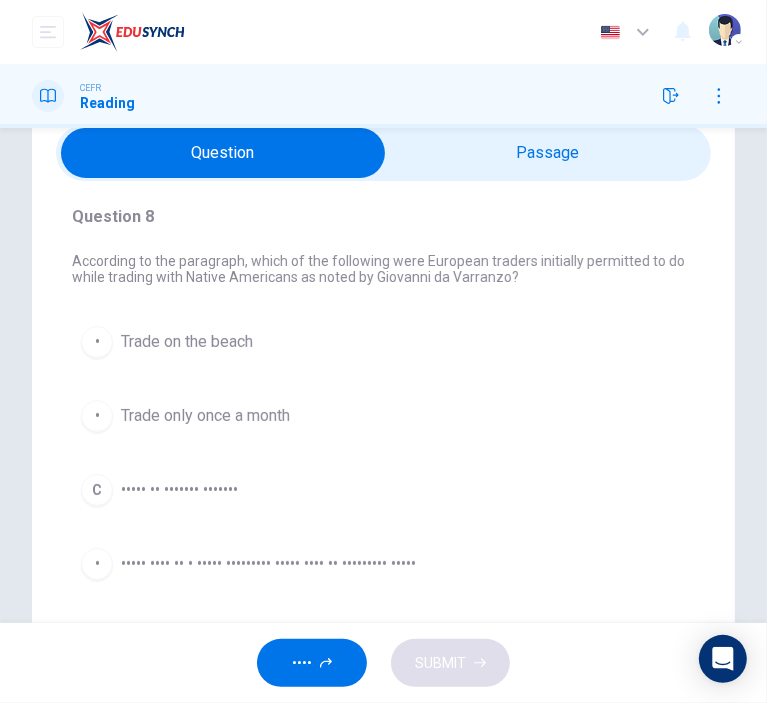click at bounding box center (223, 153) 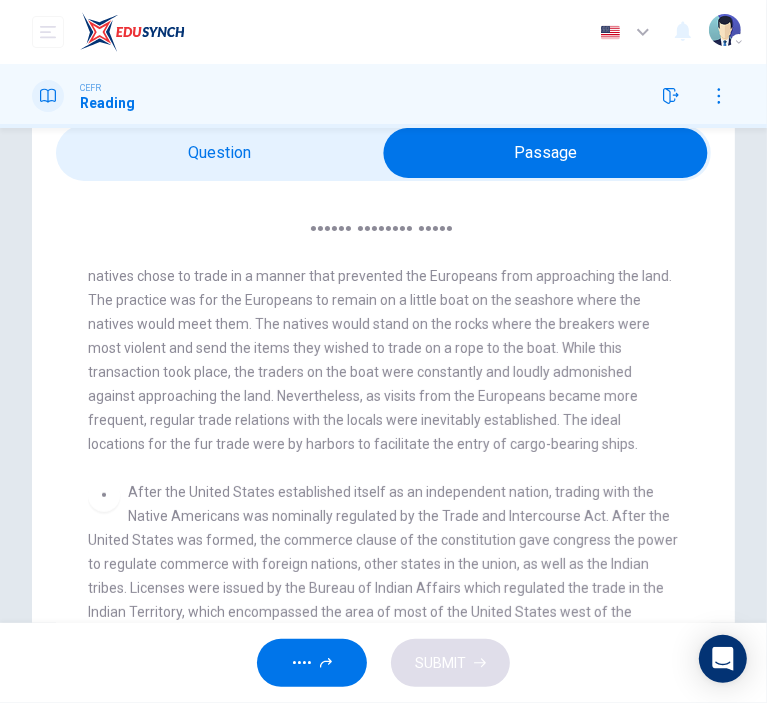 click at bounding box center (545, 153) 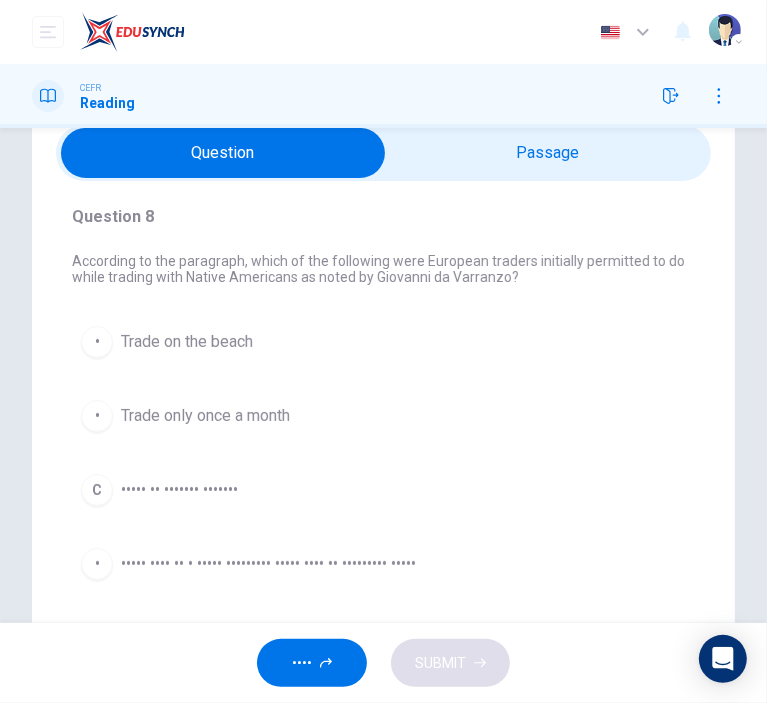 click on "••••• •••• •• • ••••• ••••••••• ••••• •••• •• ••••••••• •••••" at bounding box center (187, 342) 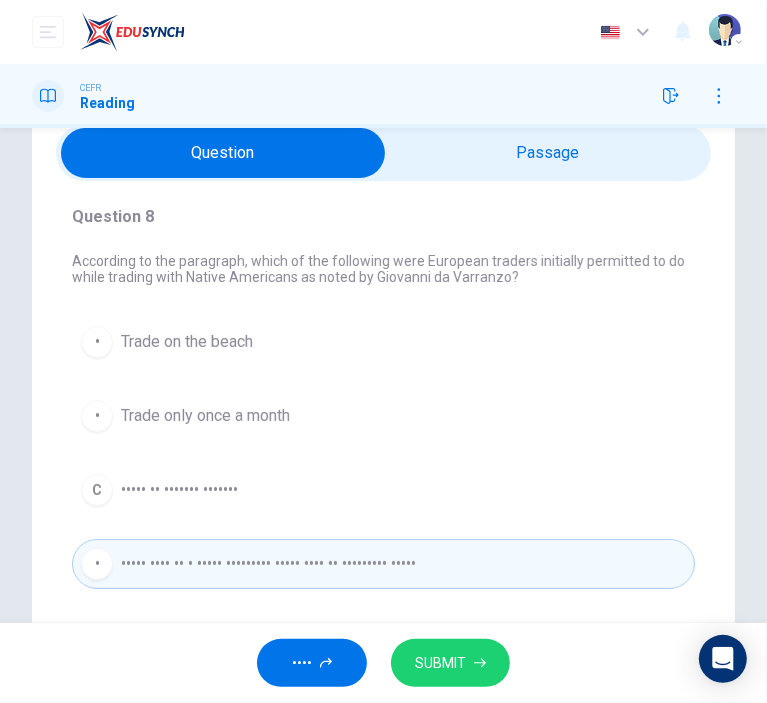 click on "SUBMIT" at bounding box center [440, 663] 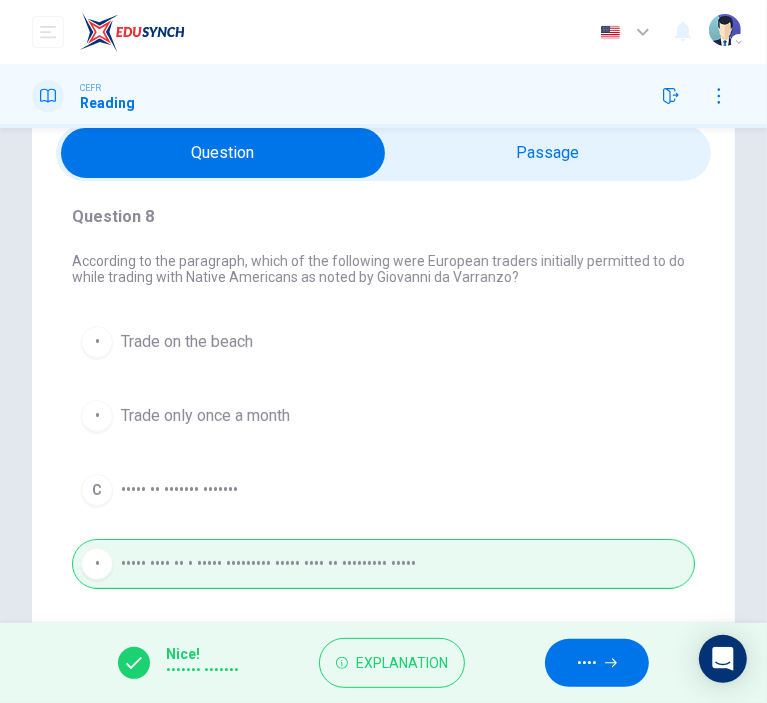 click on "••••" at bounding box center (597, 663) 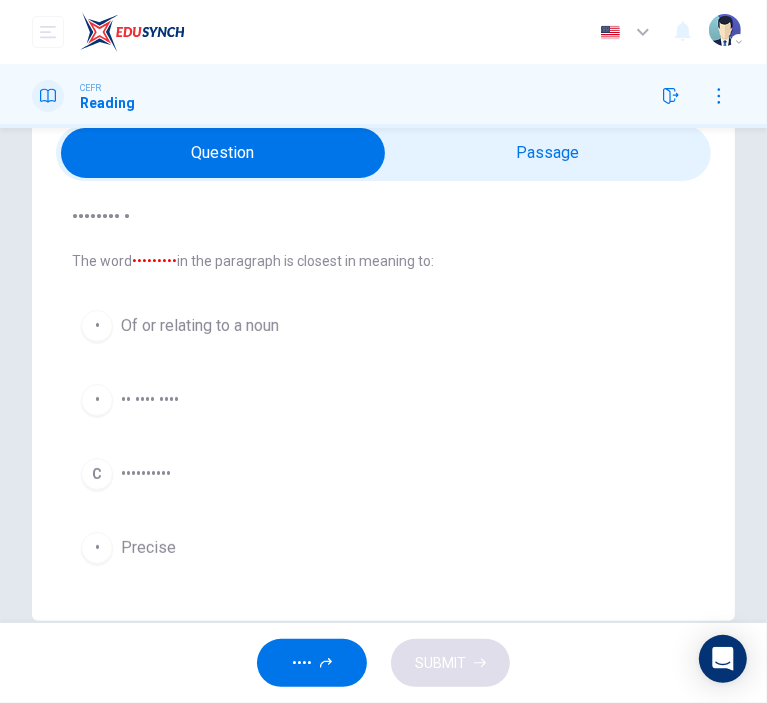 click at bounding box center [223, 153] 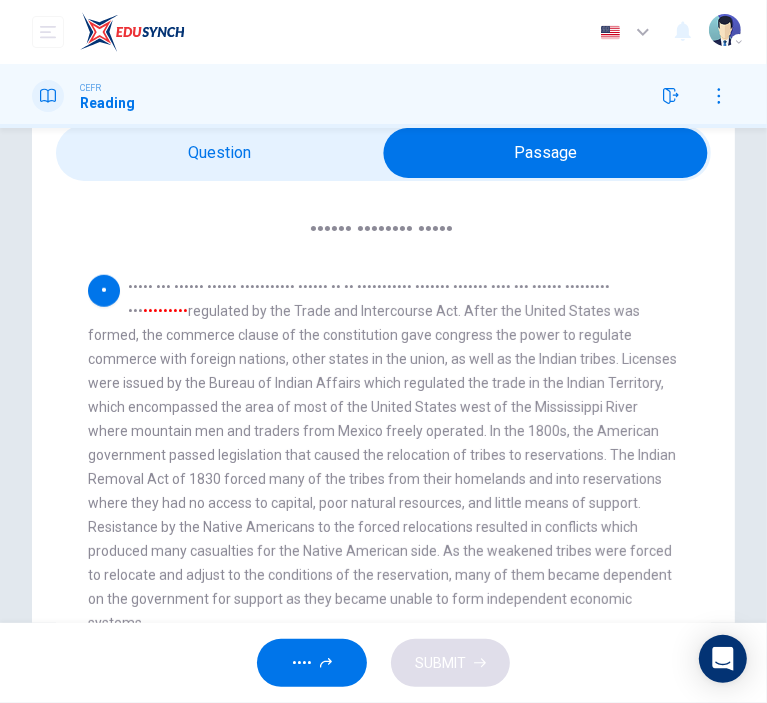 scroll, scrollTop: 1049, scrollLeft: 0, axis: vertical 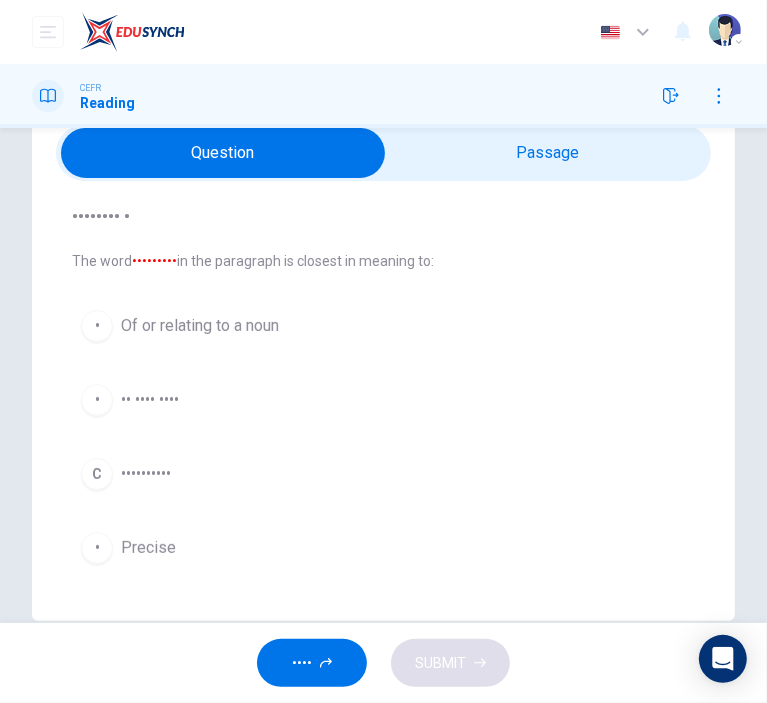 click on "••••••••••" at bounding box center [200, 326] 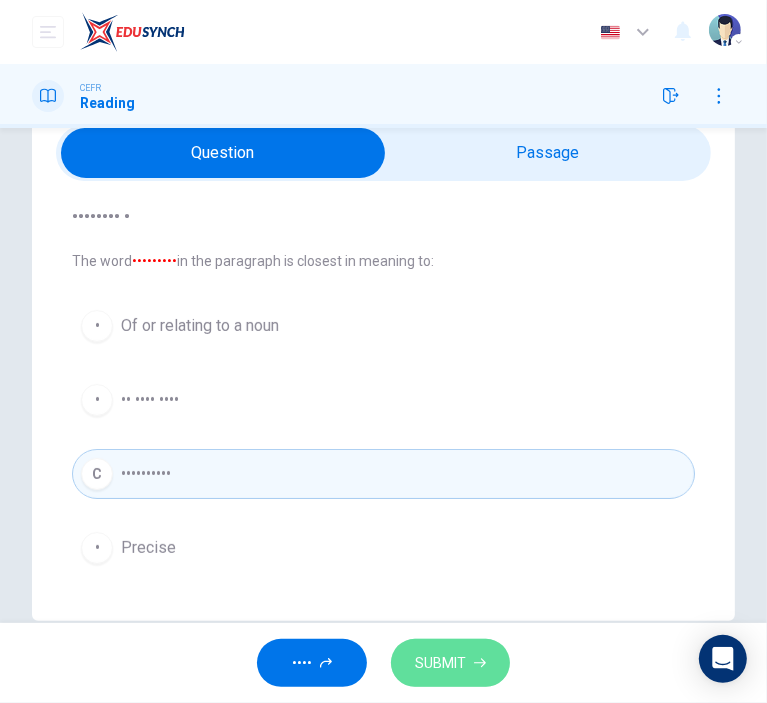 click on "SUBMIT" at bounding box center [440, 663] 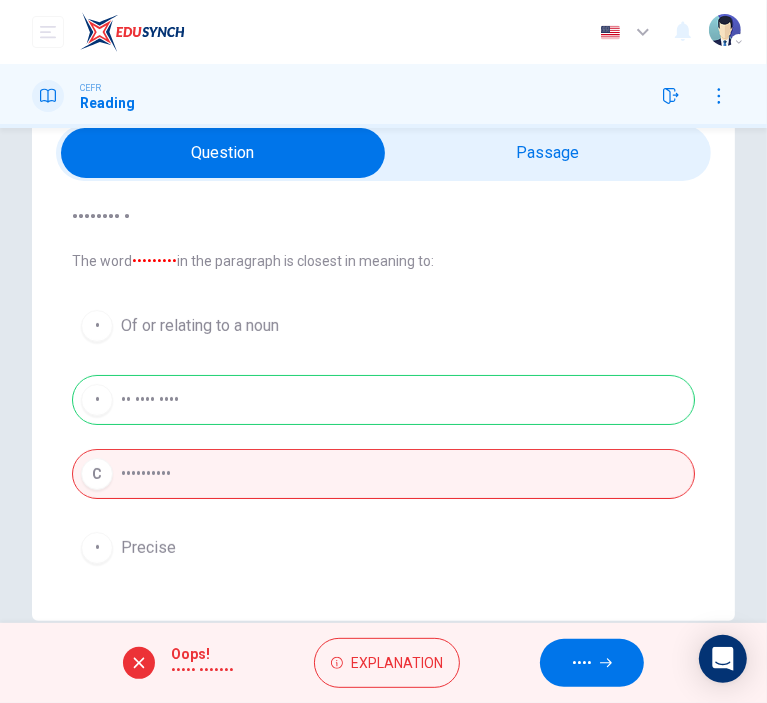 click at bounding box center (606, 663) 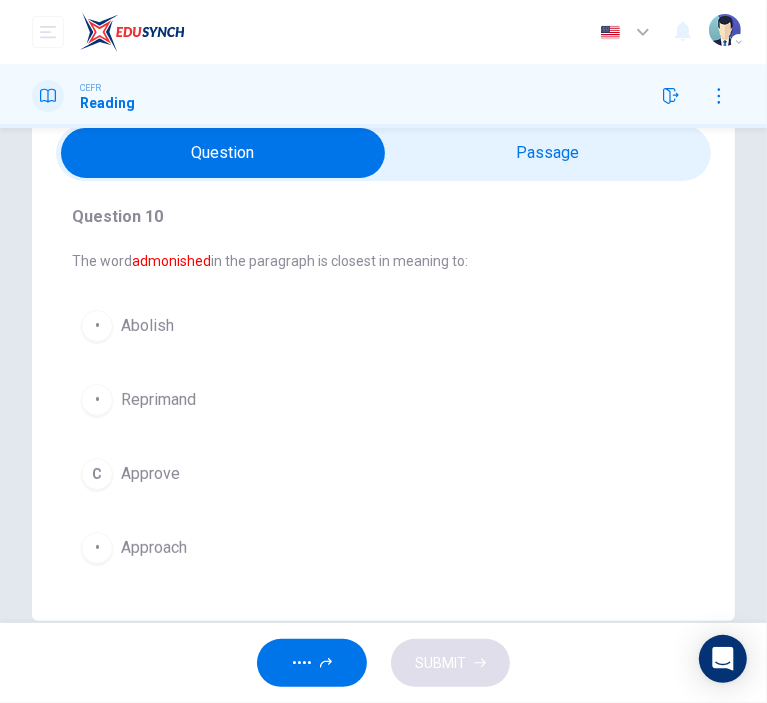 click at bounding box center [223, 153] 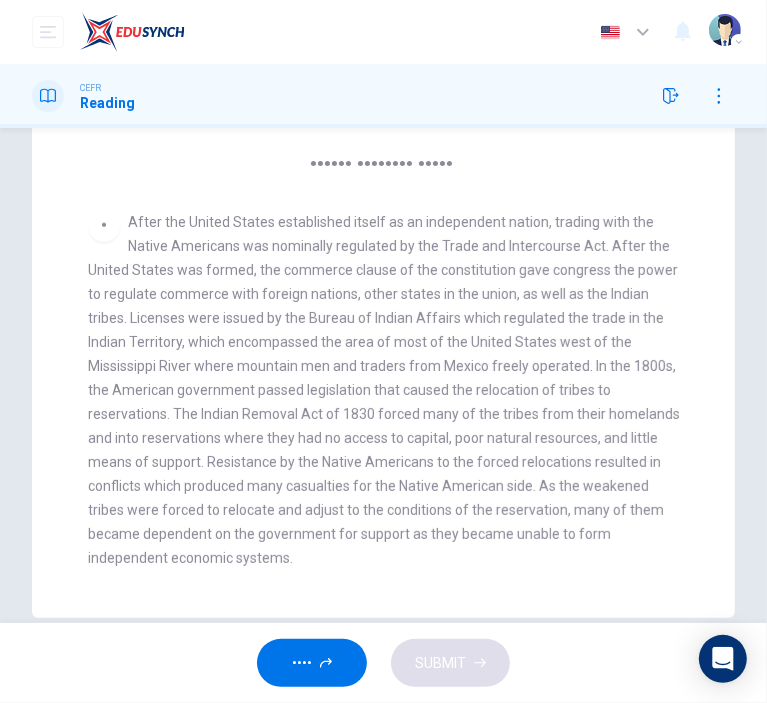 scroll, scrollTop: 167, scrollLeft: 0, axis: vertical 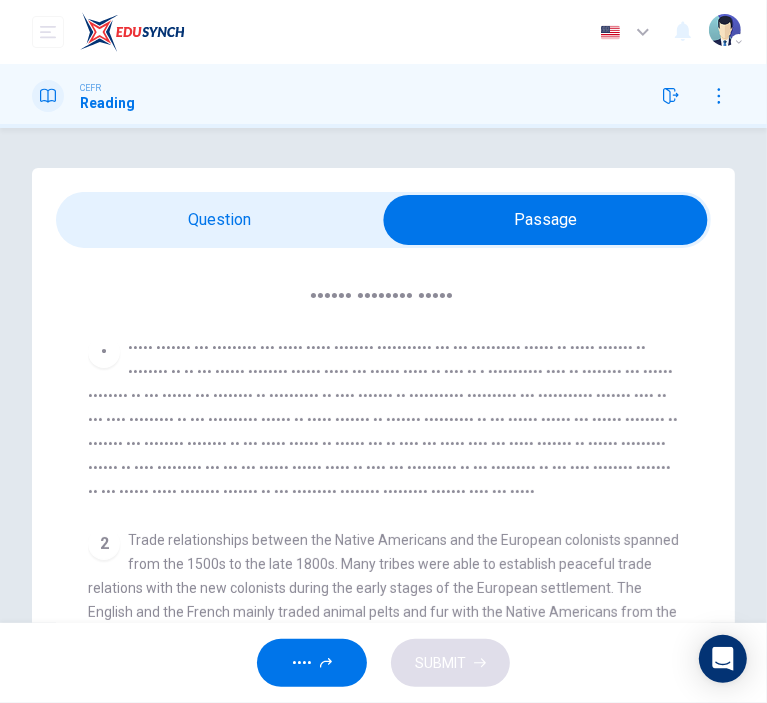 click at bounding box center [545, 220] 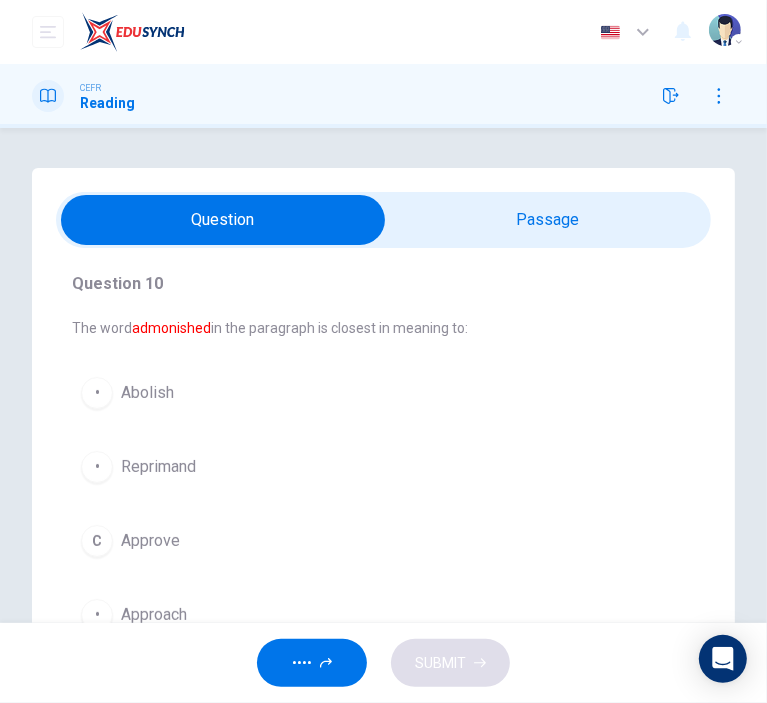 click at bounding box center [223, 220] 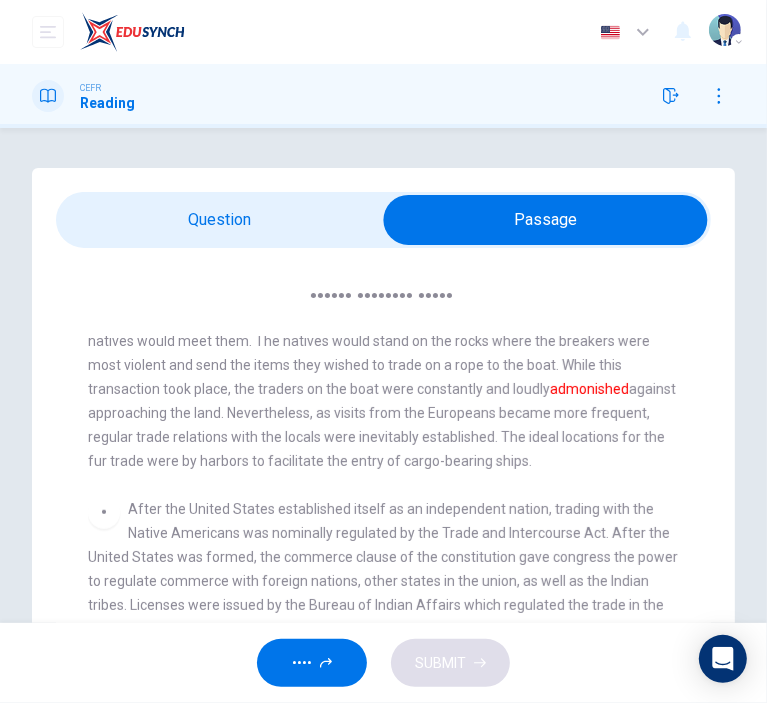 scroll, scrollTop: 800, scrollLeft: 0, axis: vertical 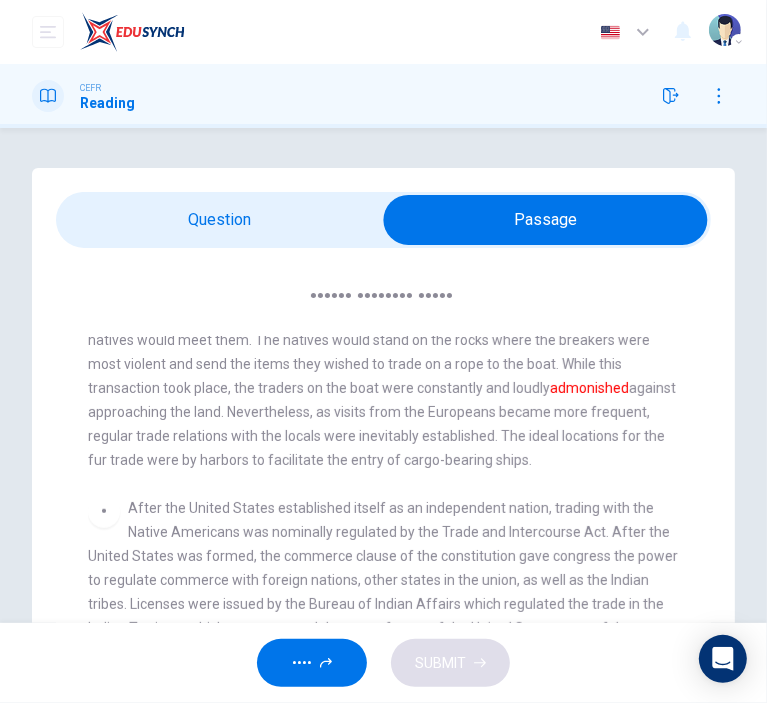 click at bounding box center [545, 220] 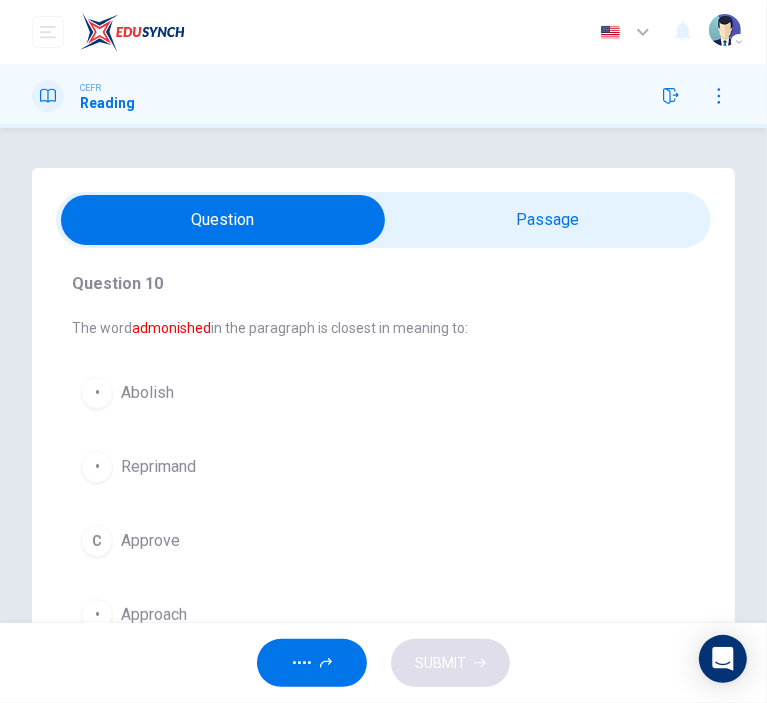 click at bounding box center [223, 220] 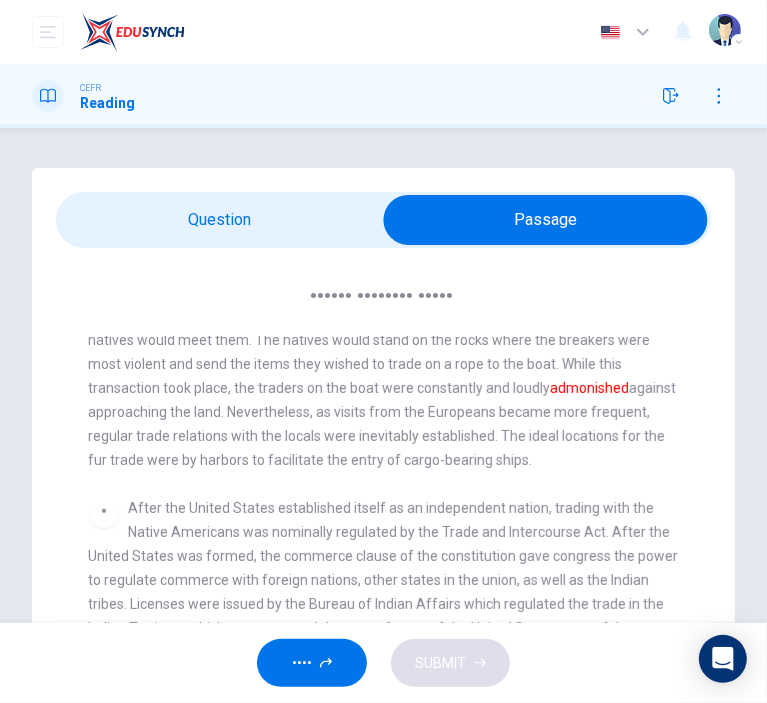 click at bounding box center [545, 220] 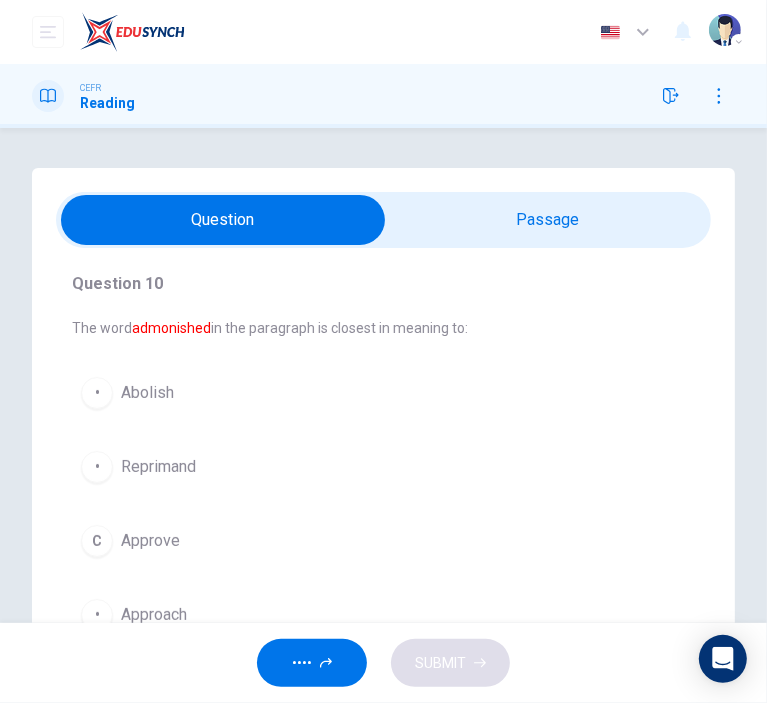 click on "Abolish" at bounding box center [147, 393] 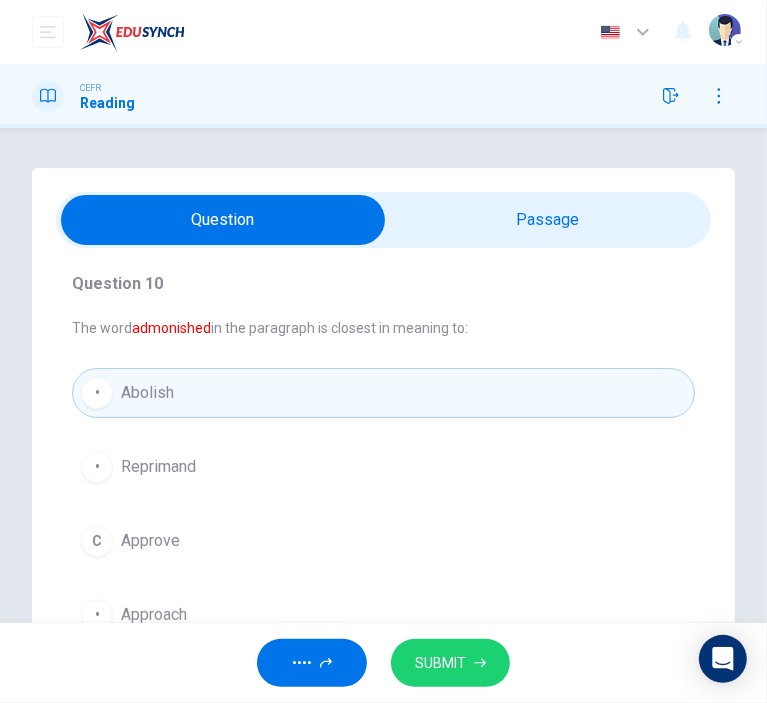 click on "SUBMIT" at bounding box center (450, 663) 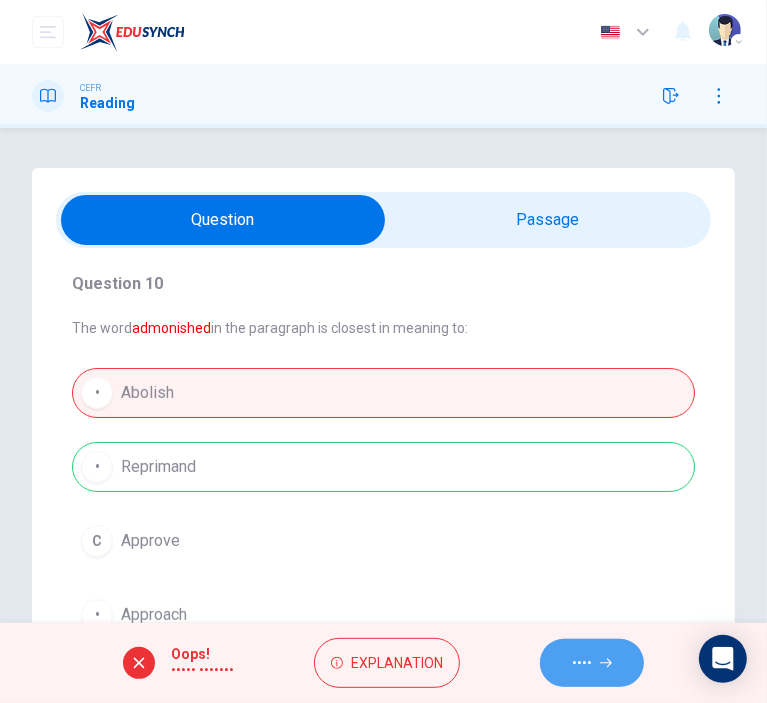 click on "••••" at bounding box center (582, 663) 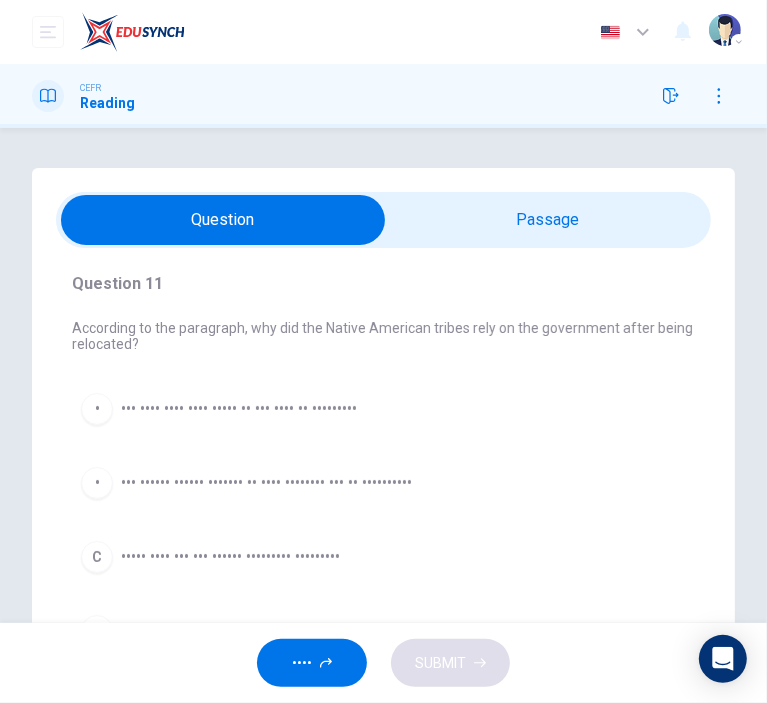 click at bounding box center [223, 220] 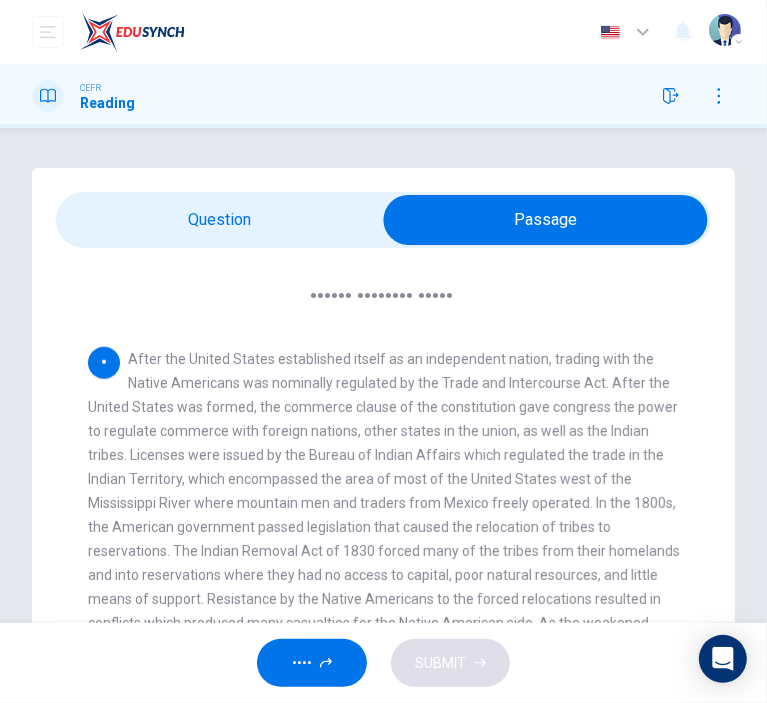 scroll, scrollTop: 1049, scrollLeft: 0, axis: vertical 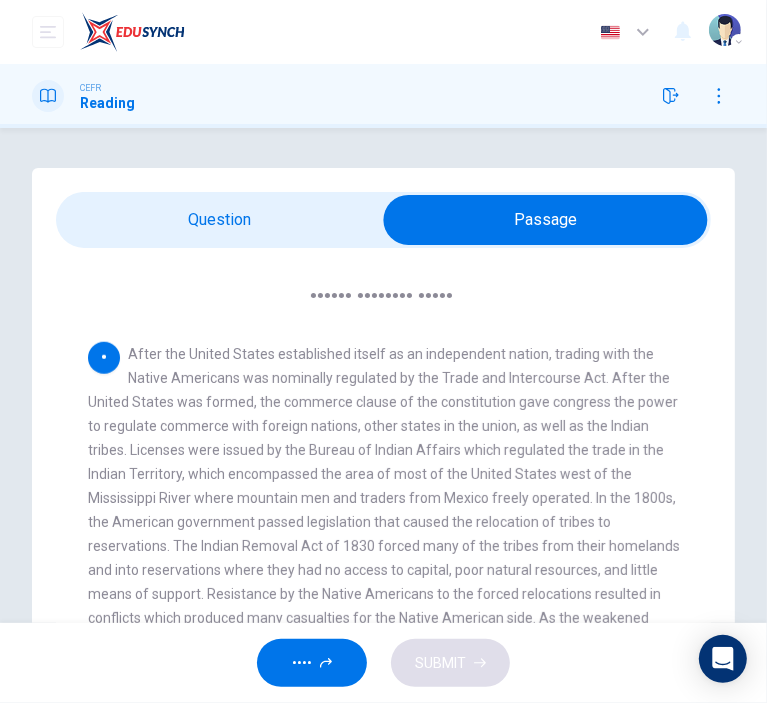 click at bounding box center (671, 96) 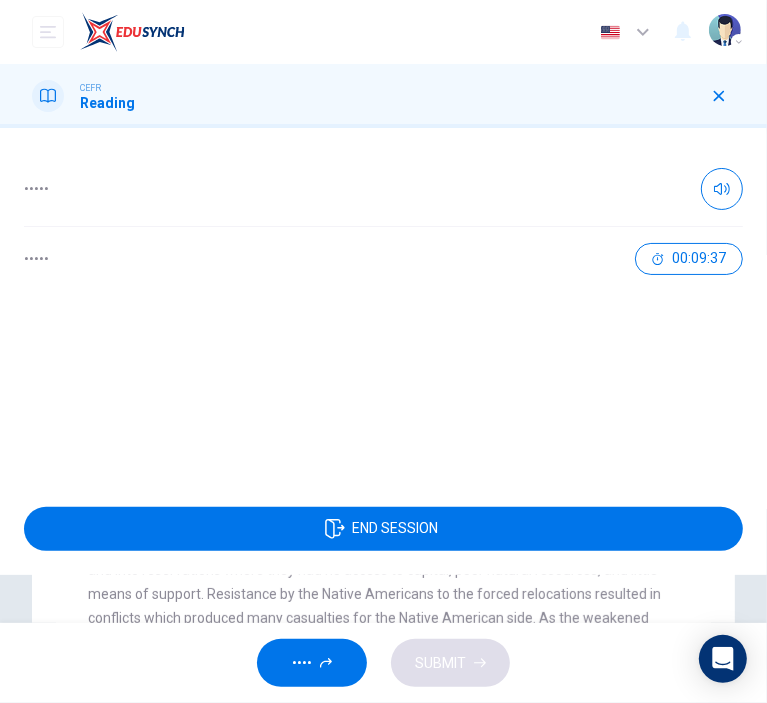 click on "END SESSION" at bounding box center [396, 529] 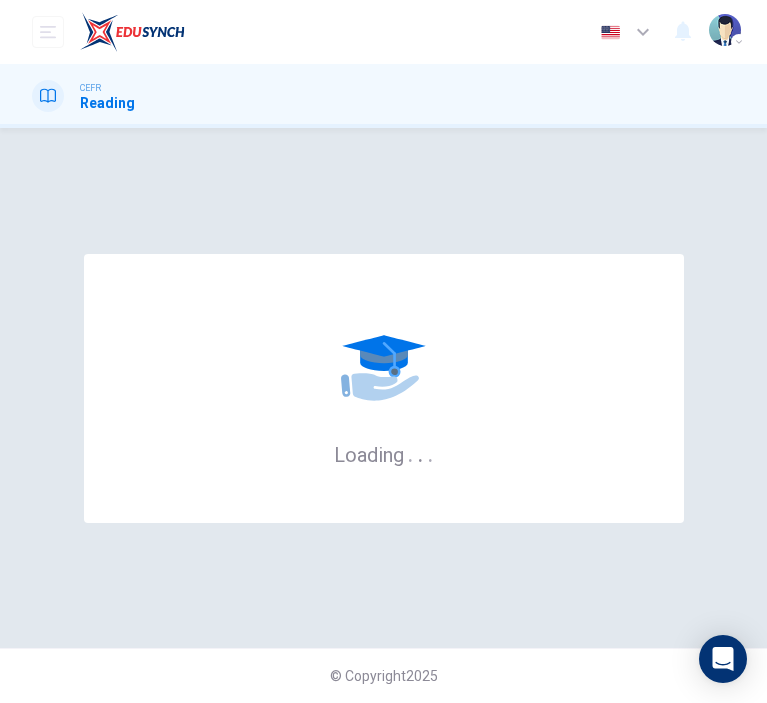 scroll, scrollTop: 0, scrollLeft: 0, axis: both 